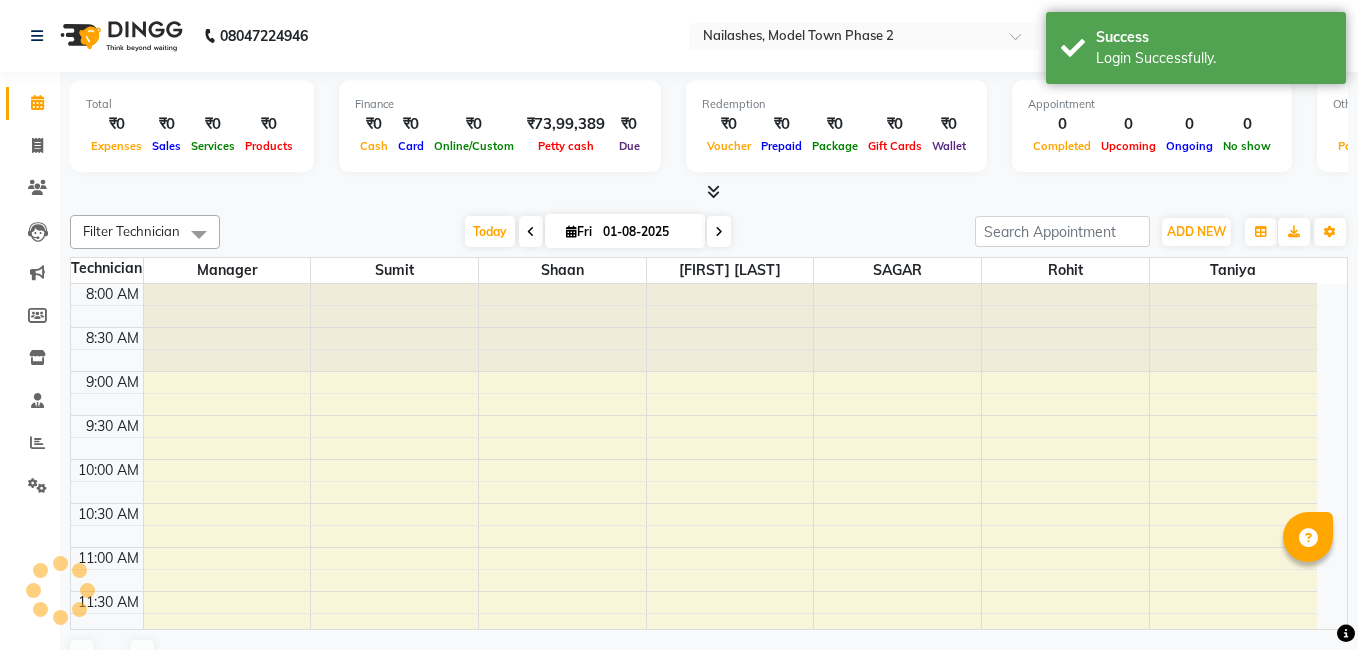 select on "en" 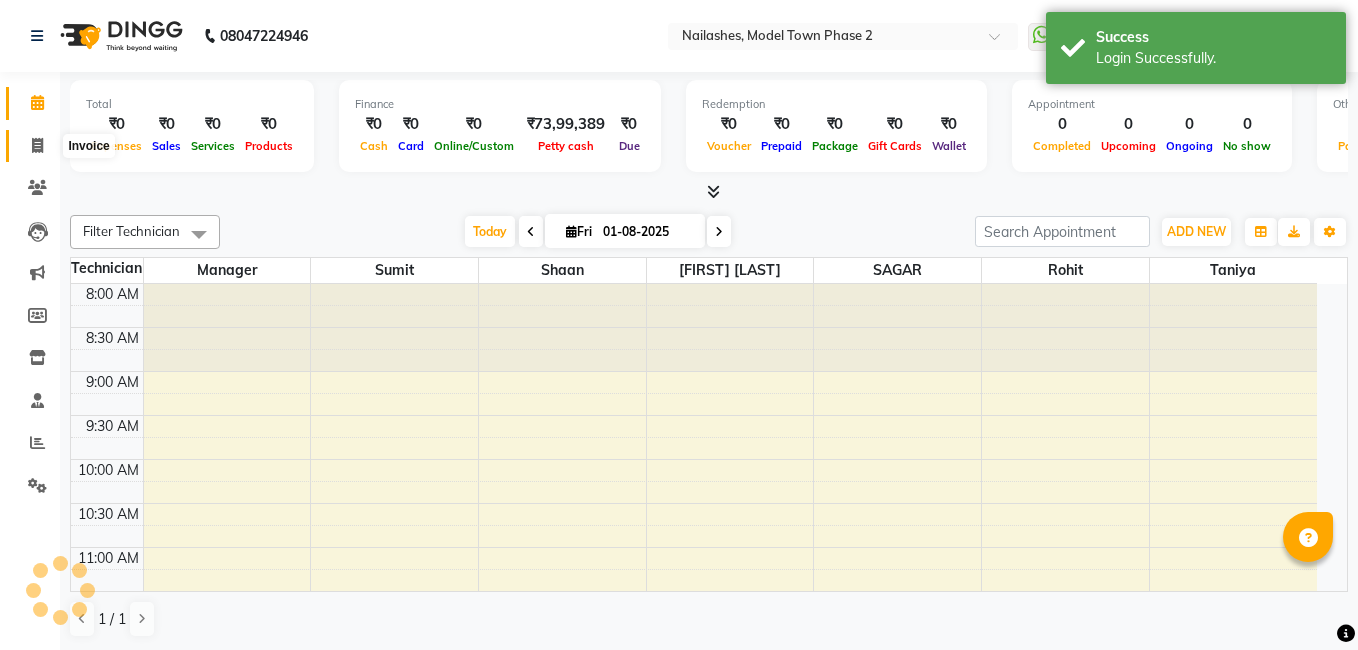 click 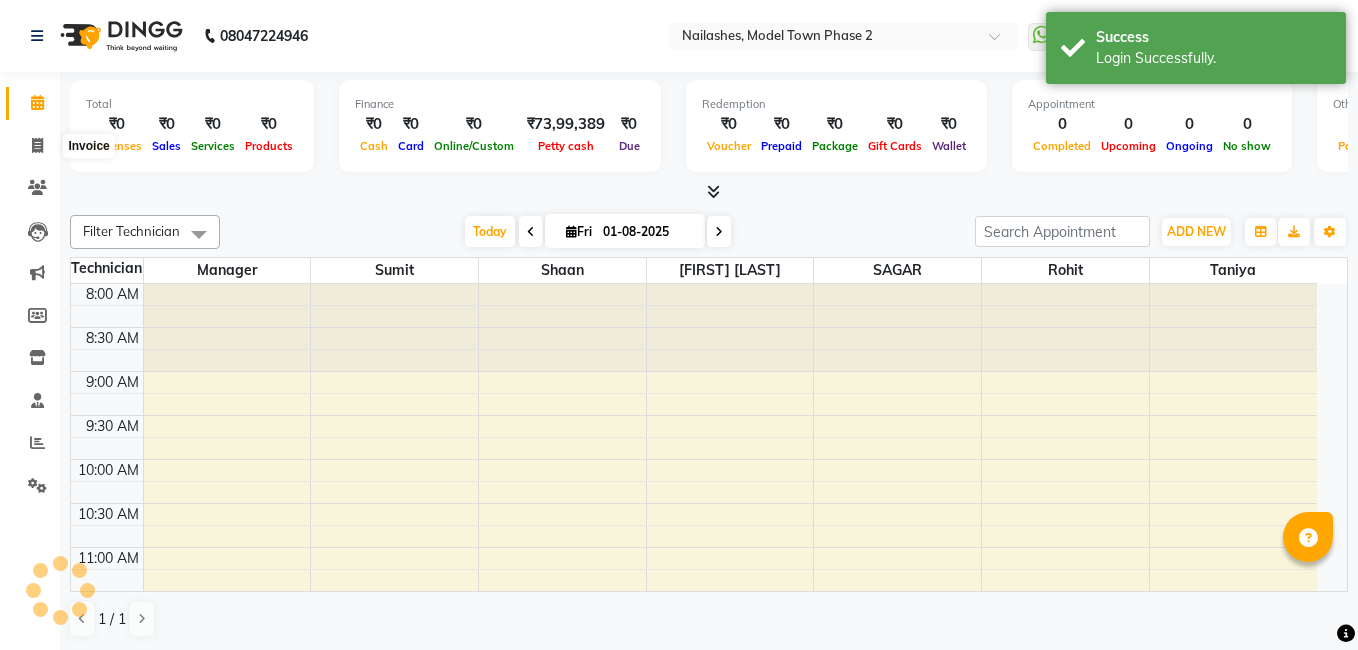 scroll, scrollTop: 0, scrollLeft: 0, axis: both 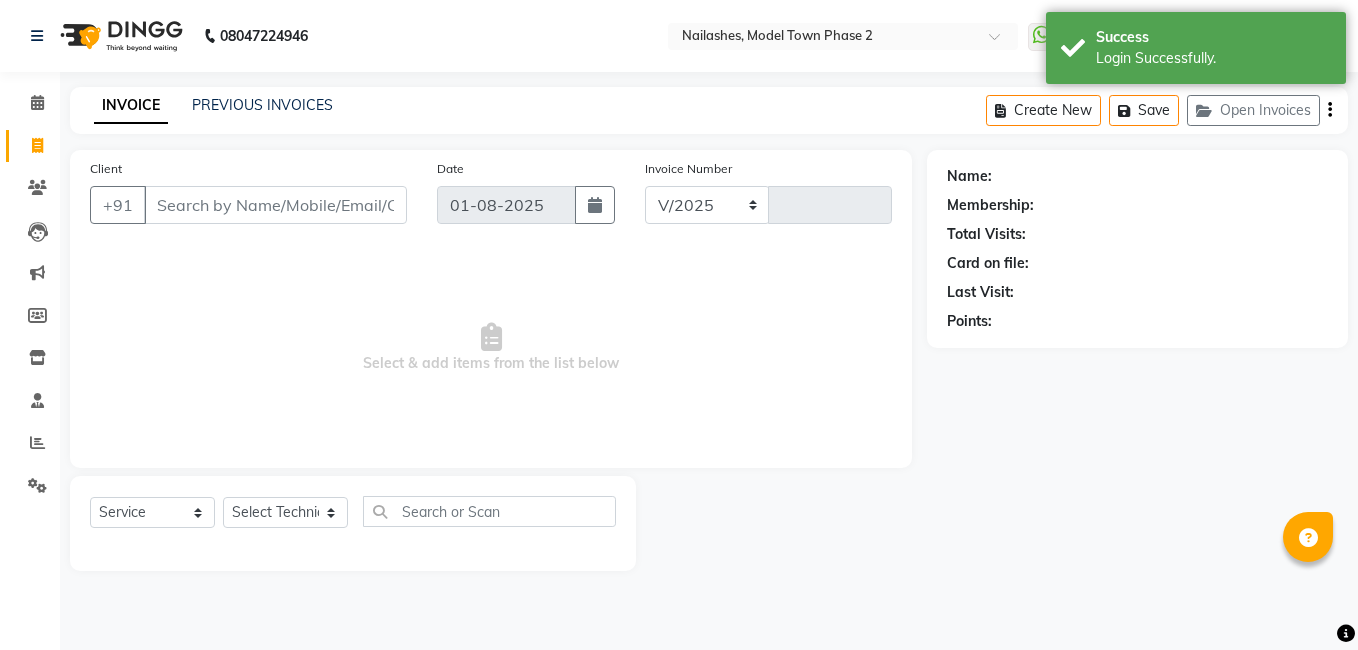 select on "3840" 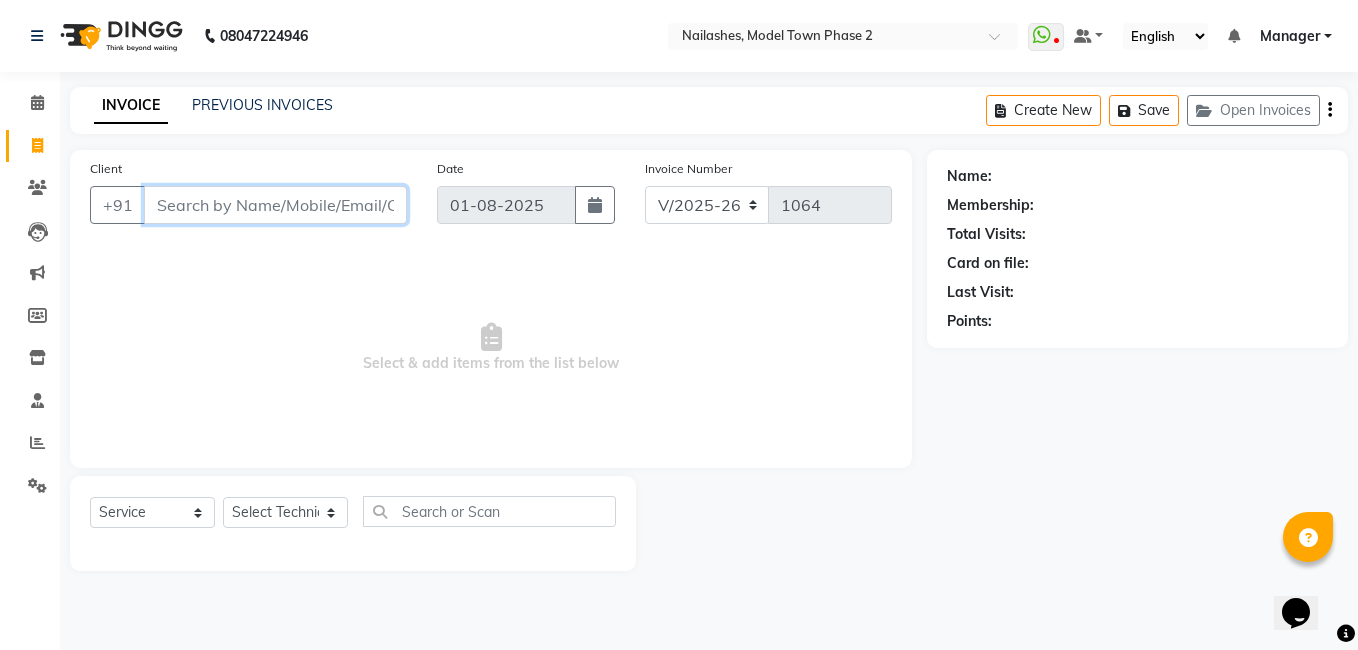 scroll, scrollTop: 0, scrollLeft: 0, axis: both 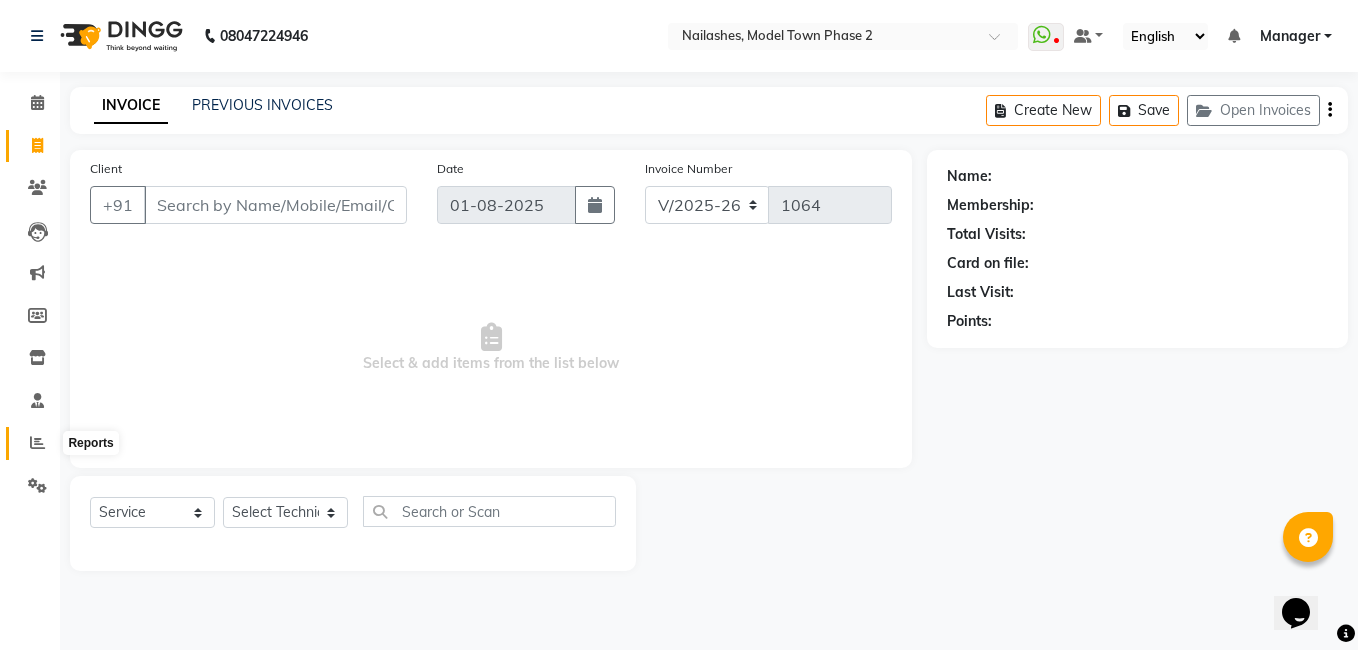 click 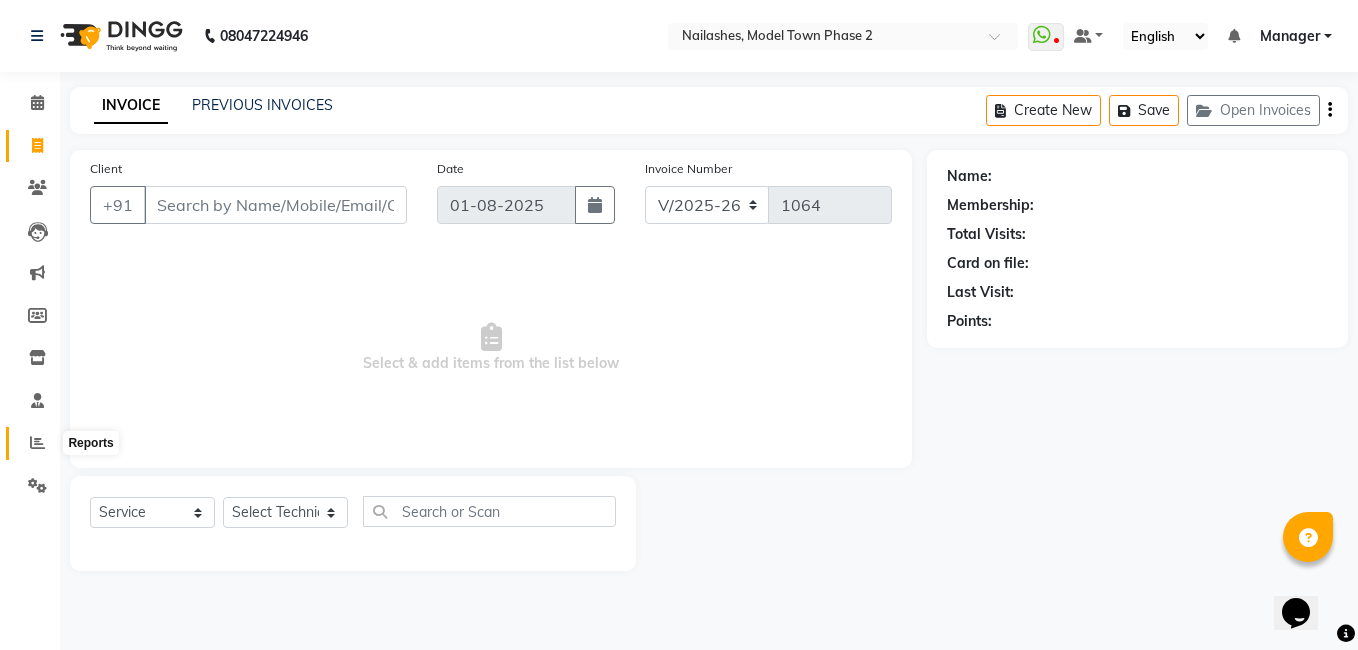 click 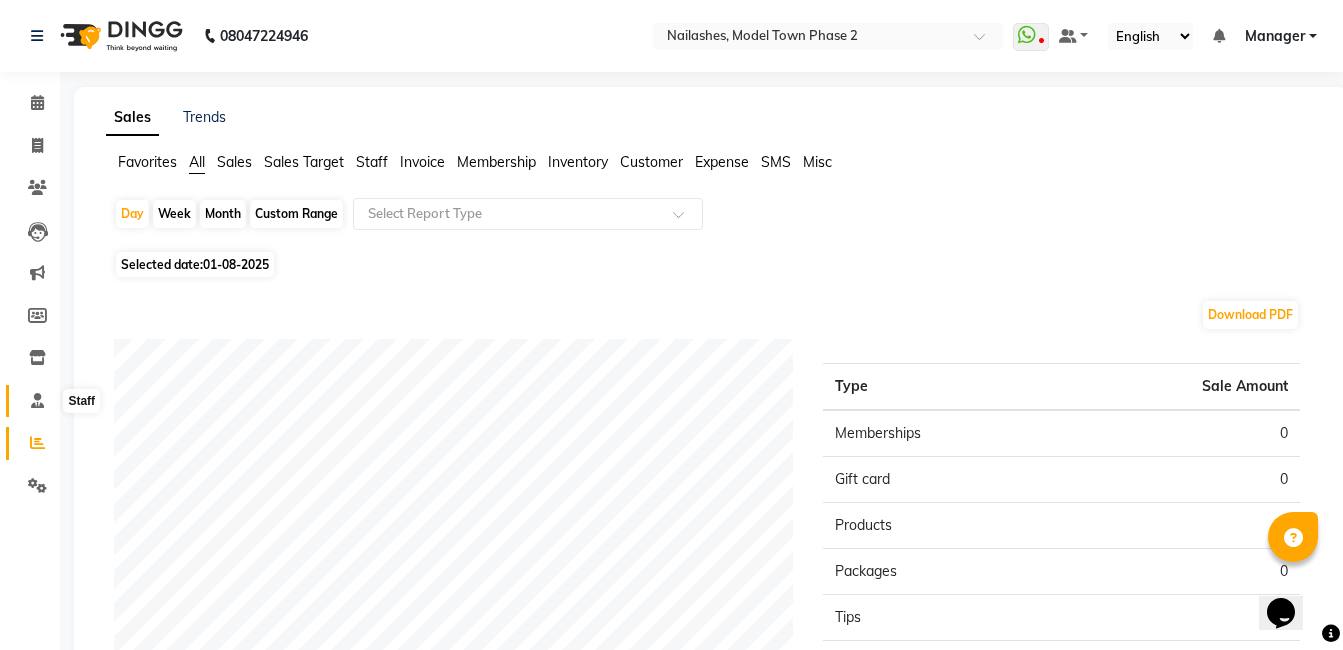 click 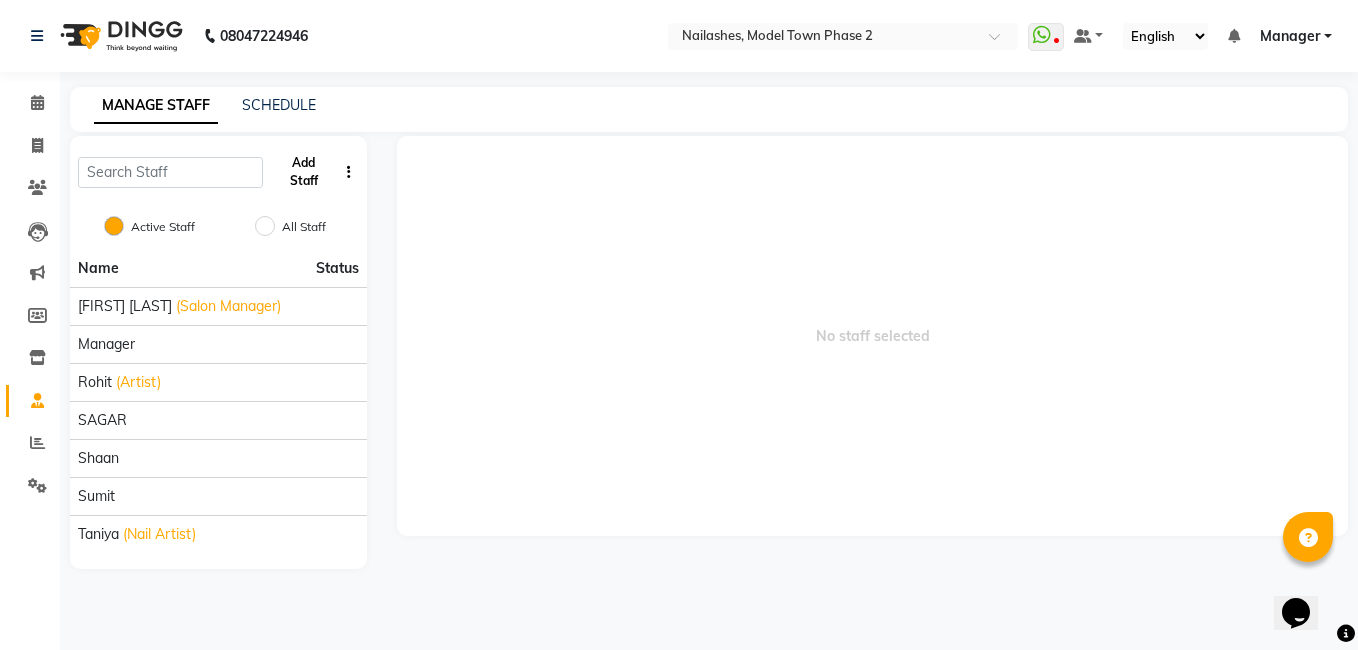 click on "Add Staff" 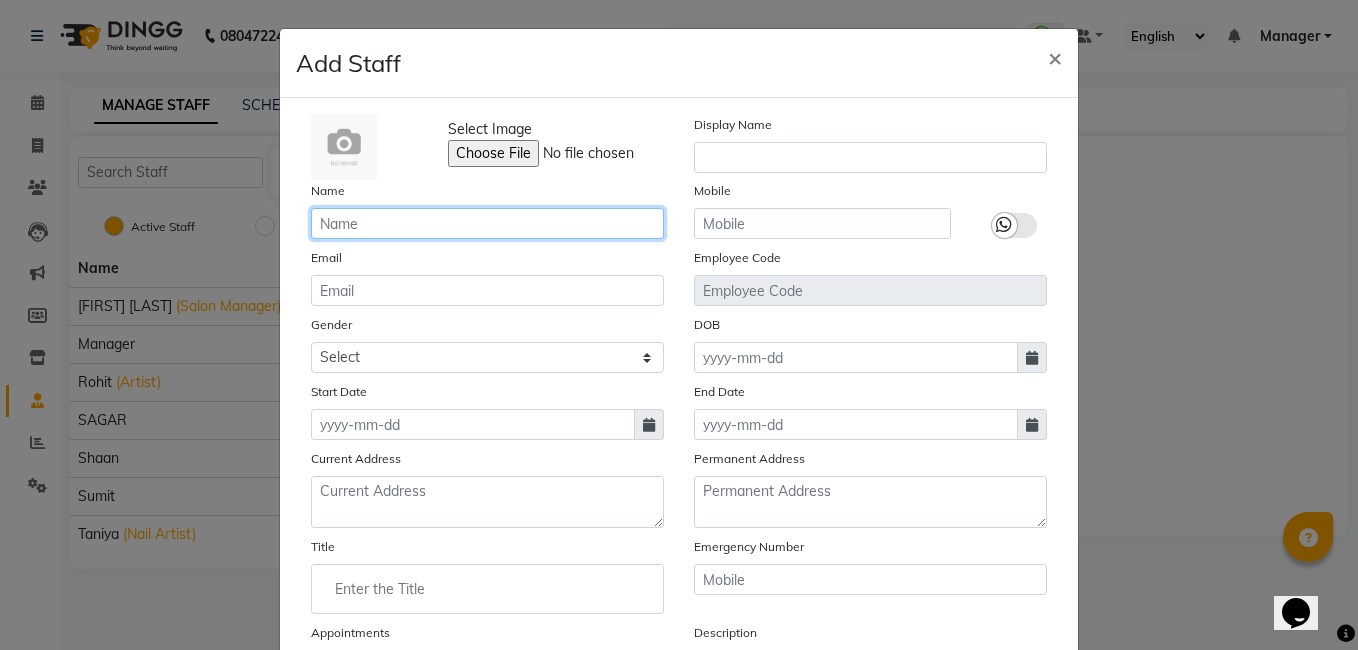 click 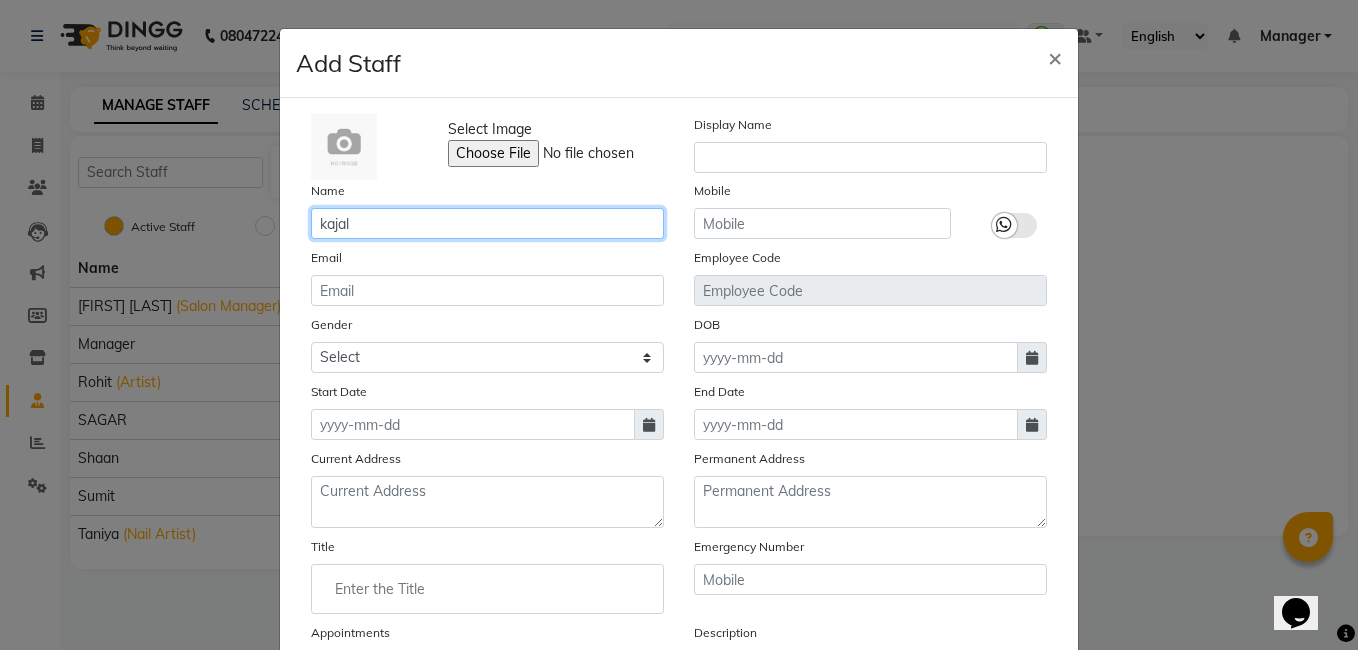 type on "kajal" 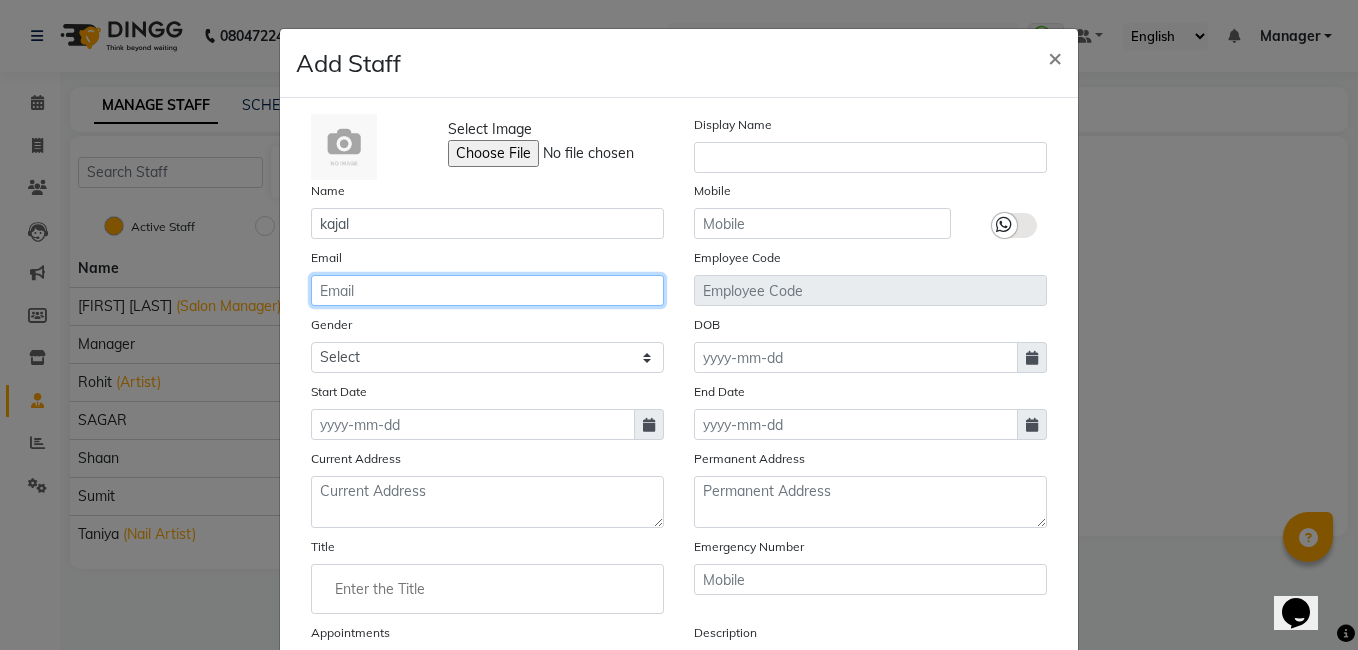 click 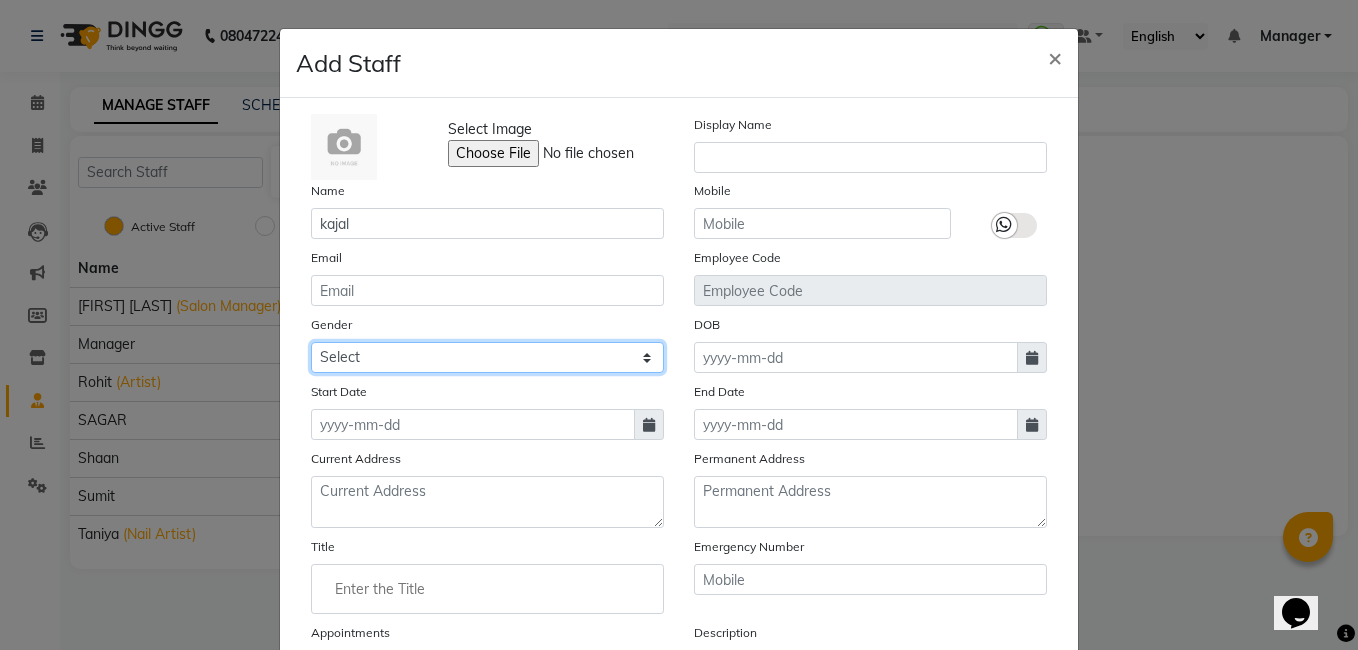 click on "Select Male Female Other Prefer Not To Say" 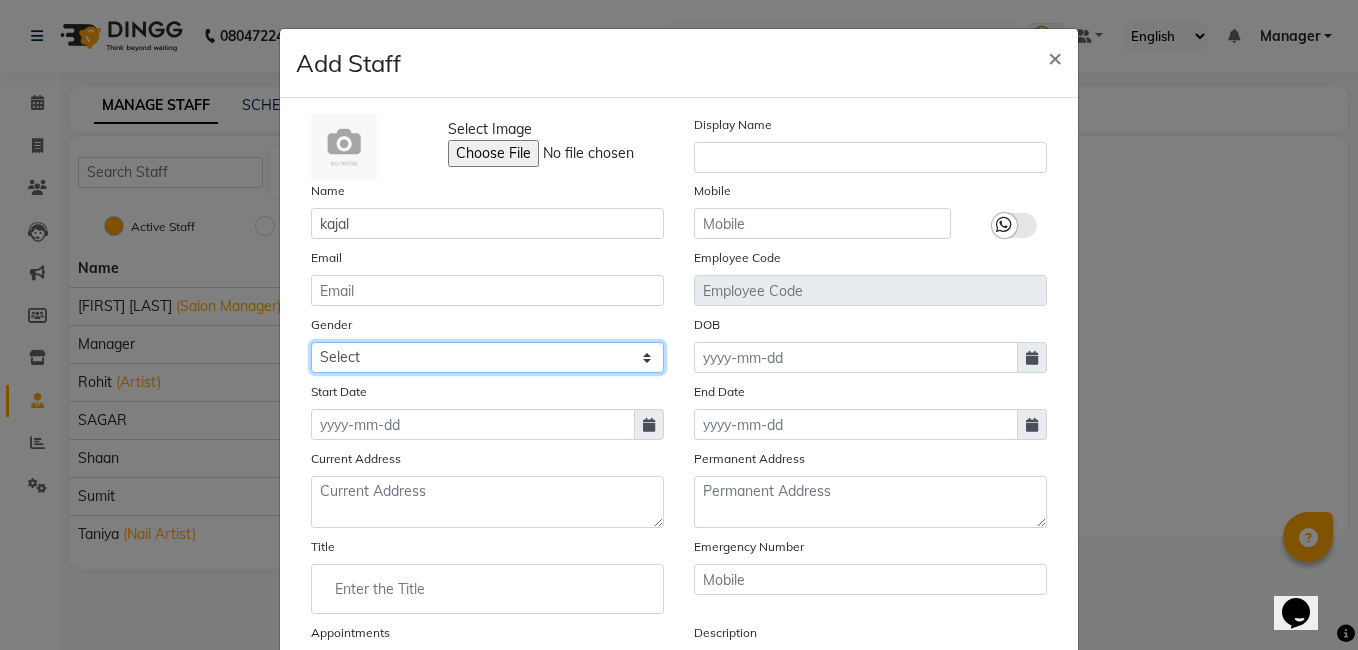 select on "female" 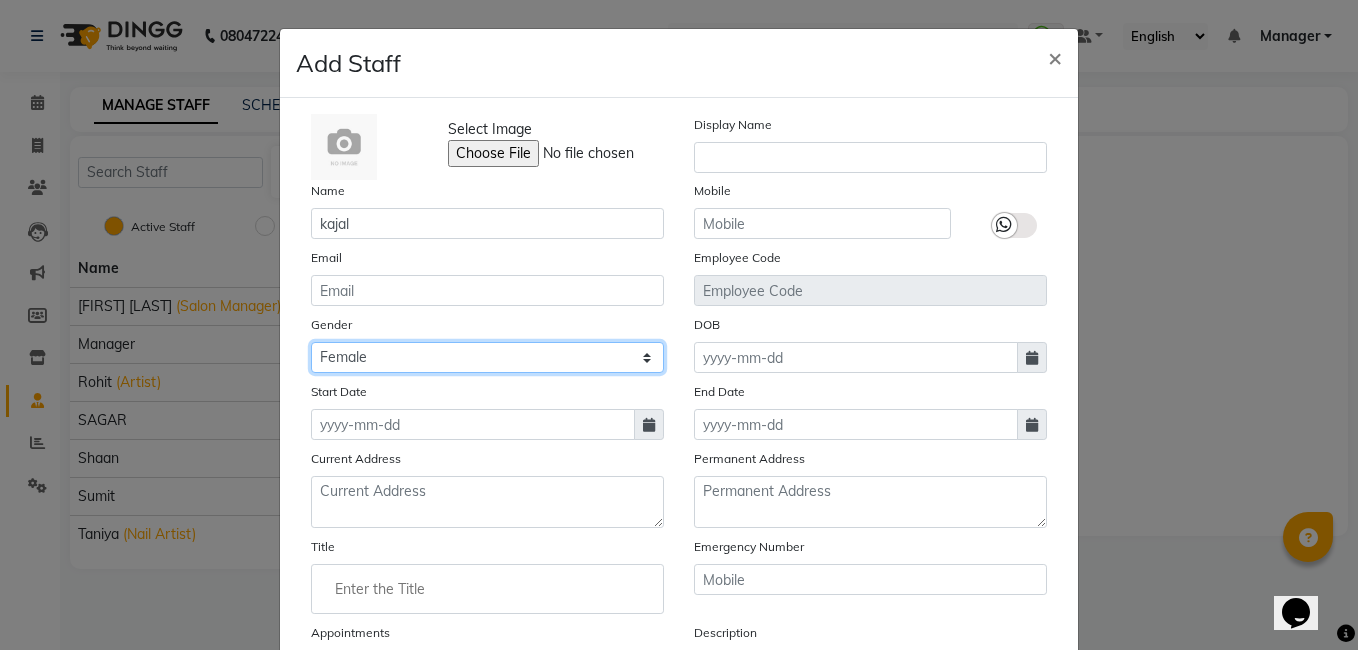 click on "Select Male Female Other Prefer Not To Say" 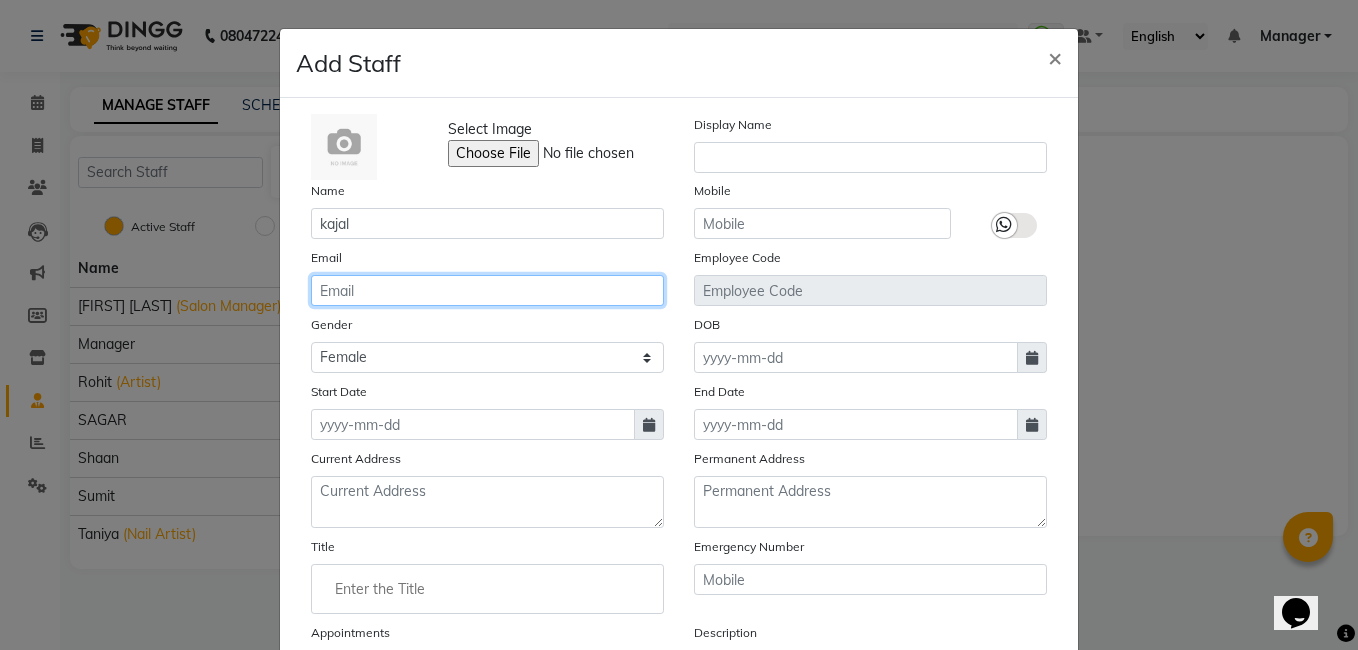 click 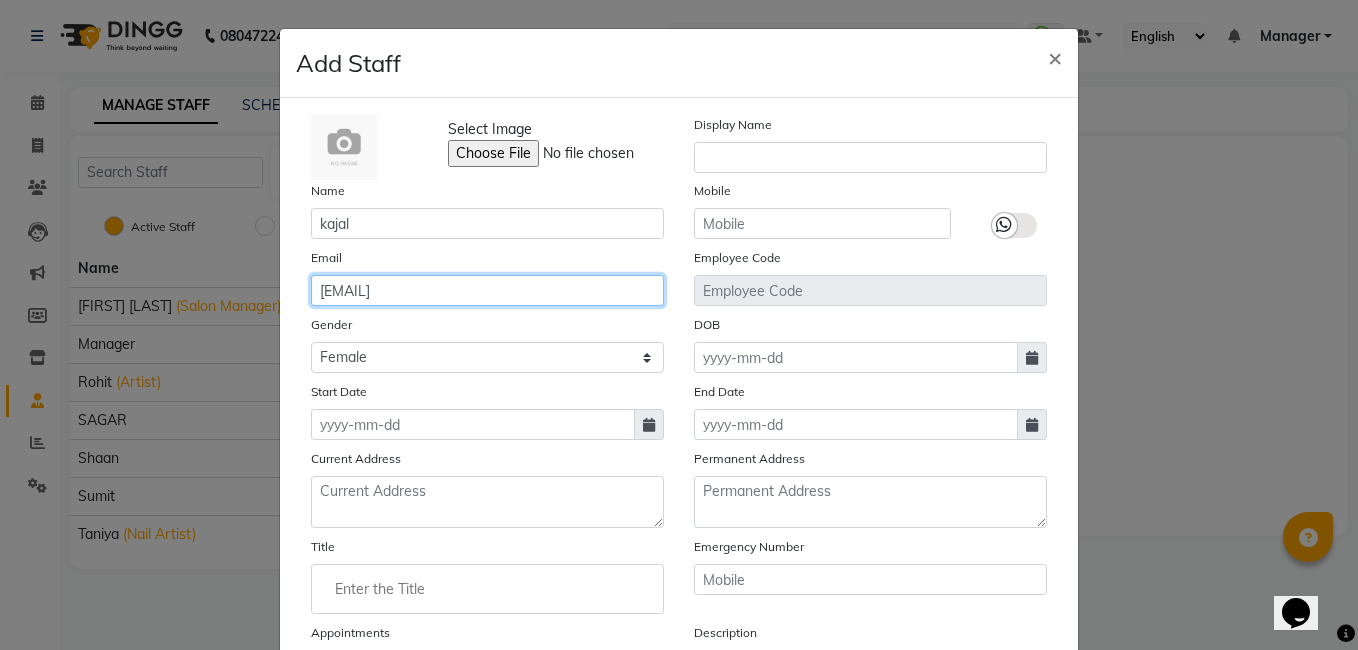 type on "[EMAIL]" 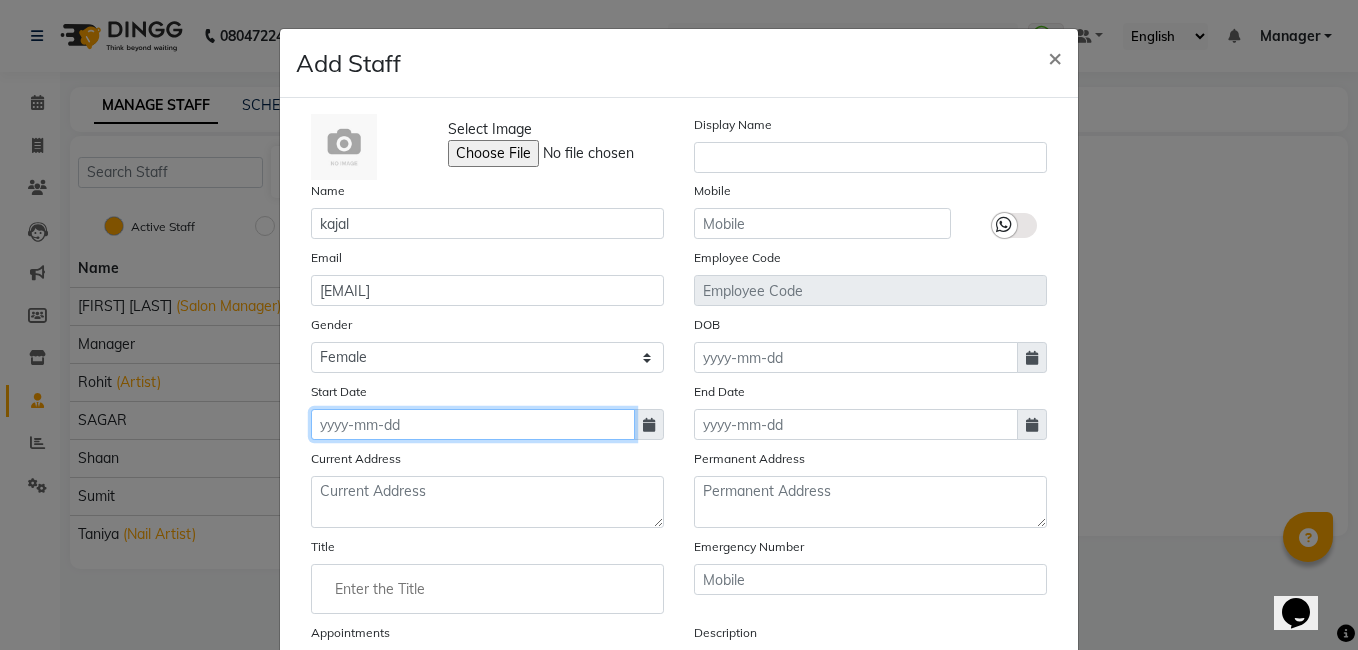 click 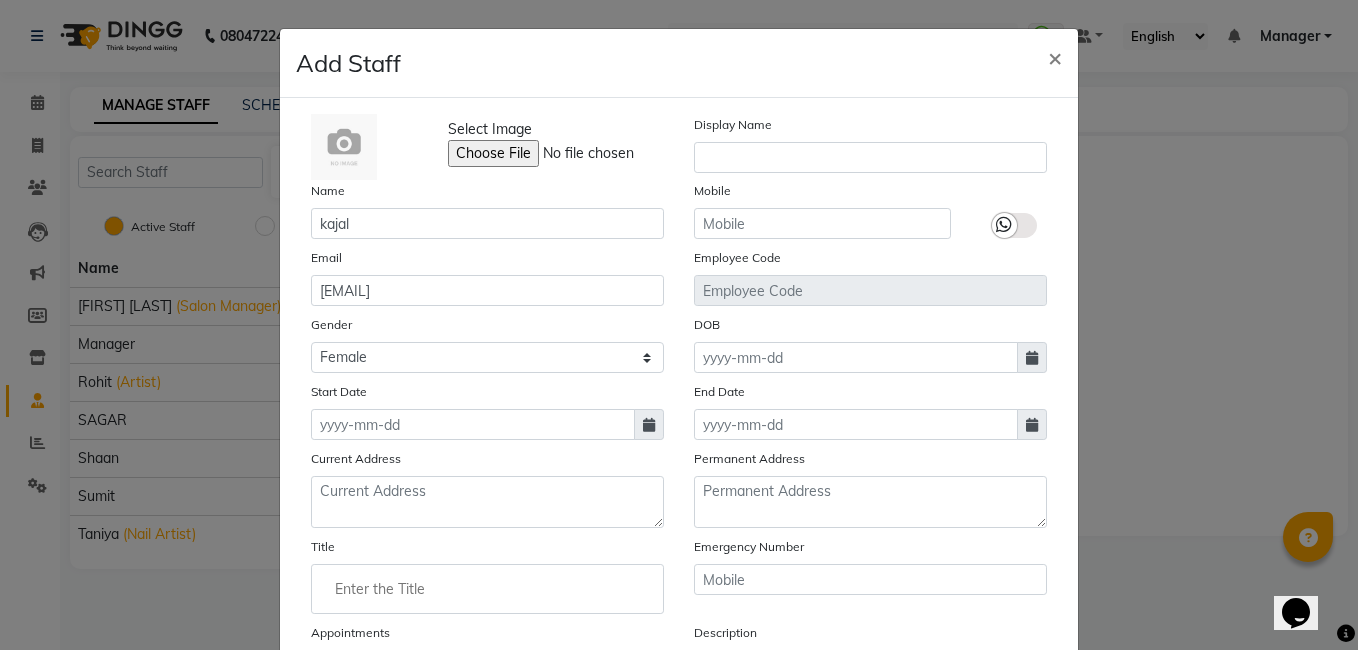 select on "8" 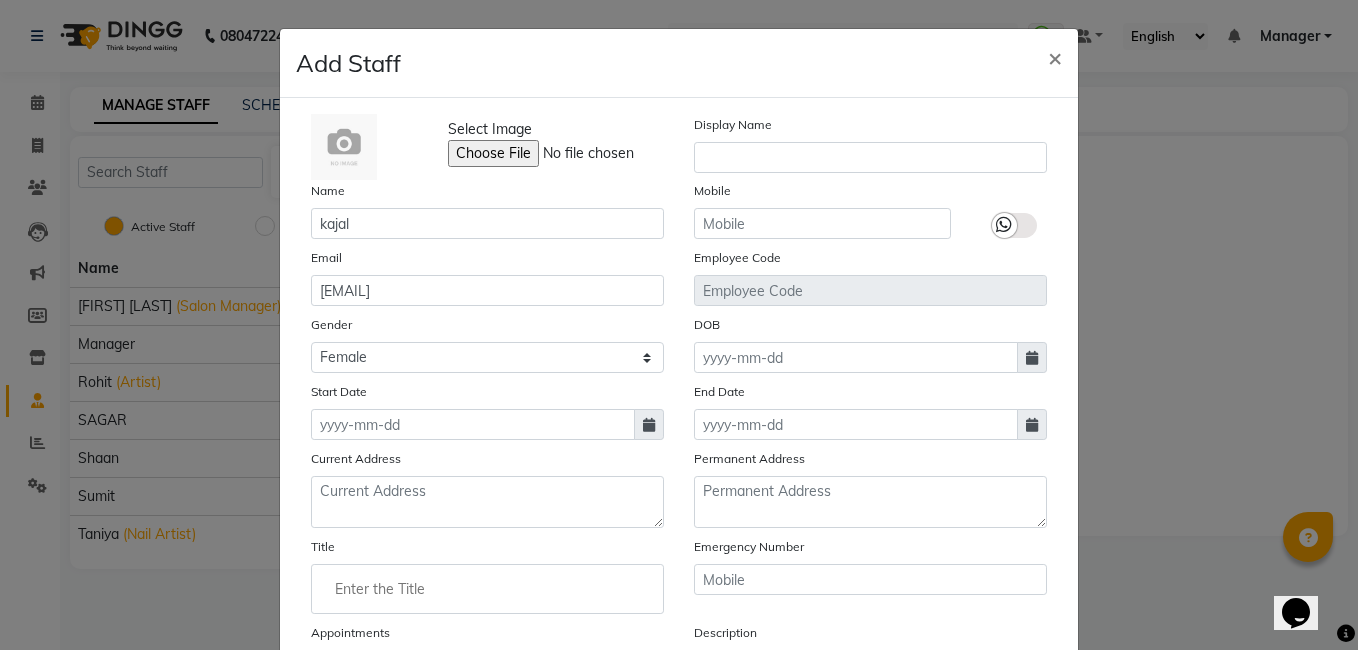 select on "2025" 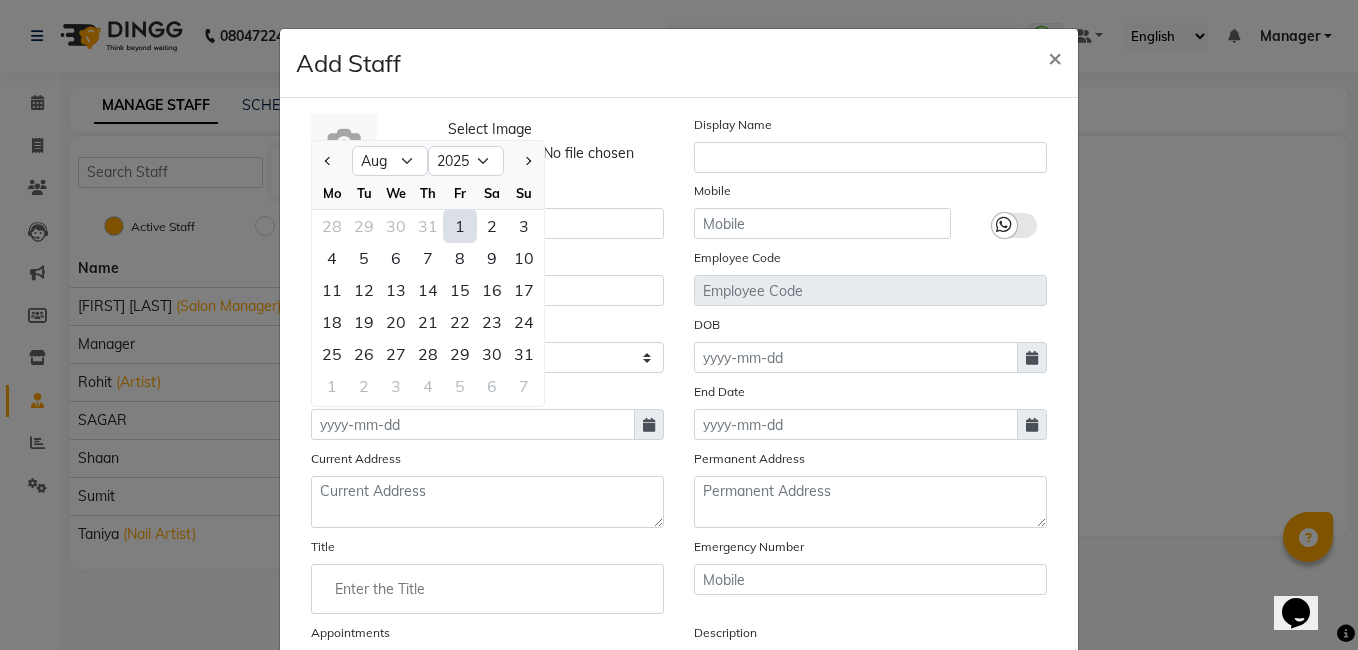 click on "1" 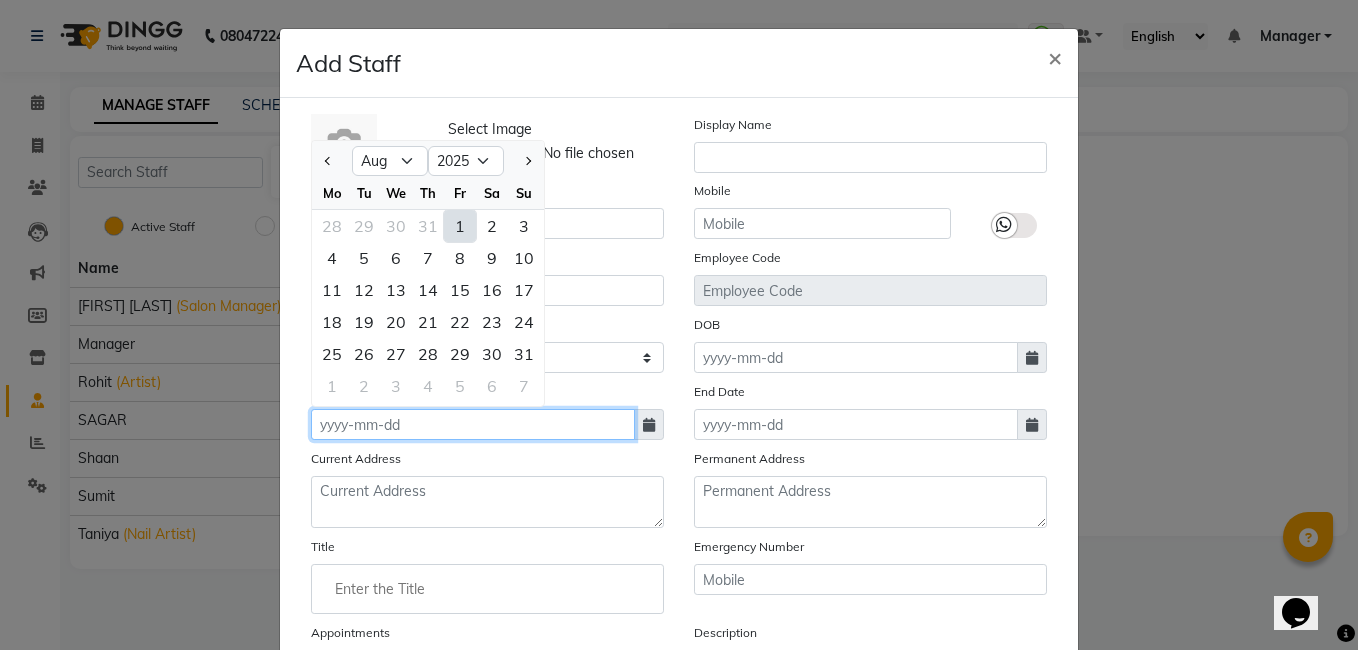 type on "01-08-2025" 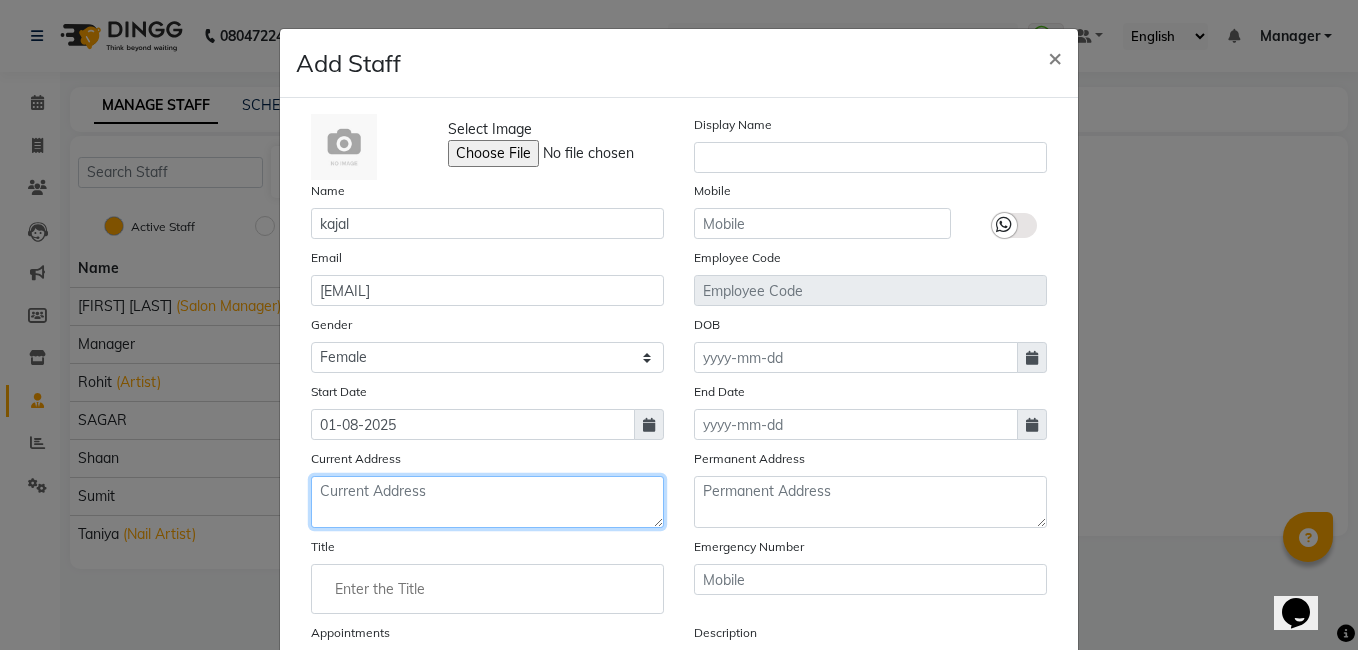 click 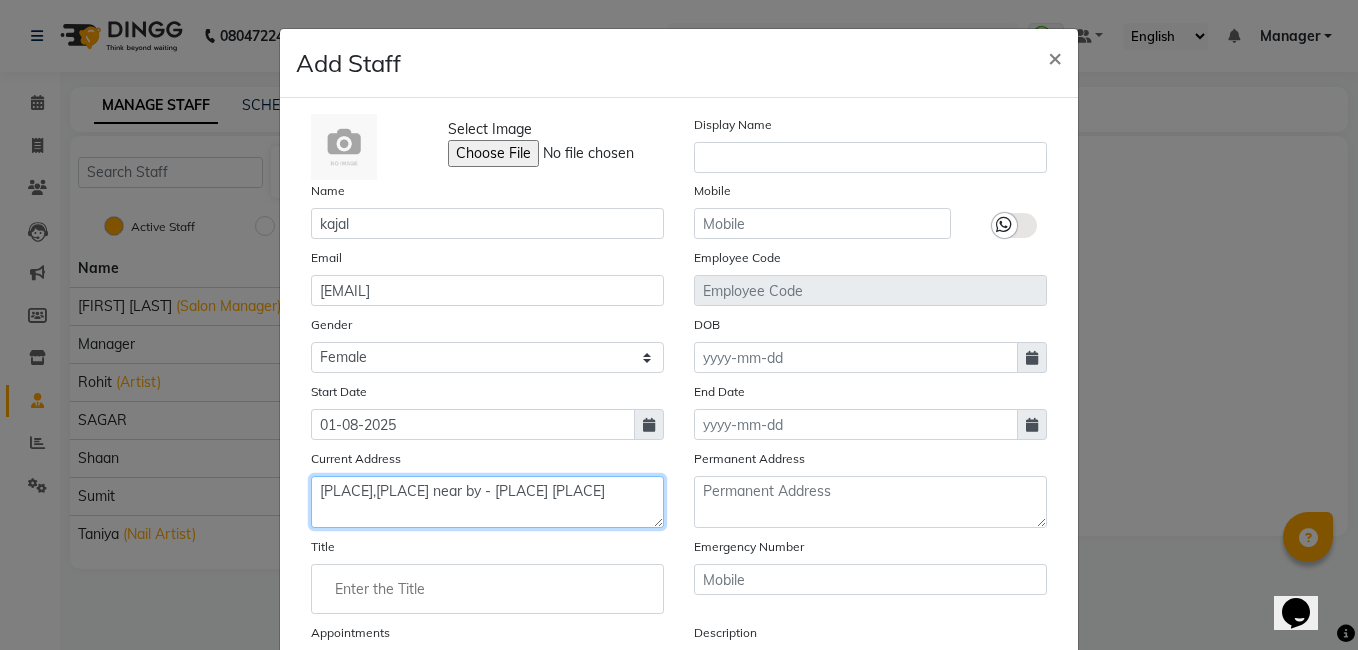 type on "[PLACE],[PLACE] near by - [PLACE] [PLACE]" 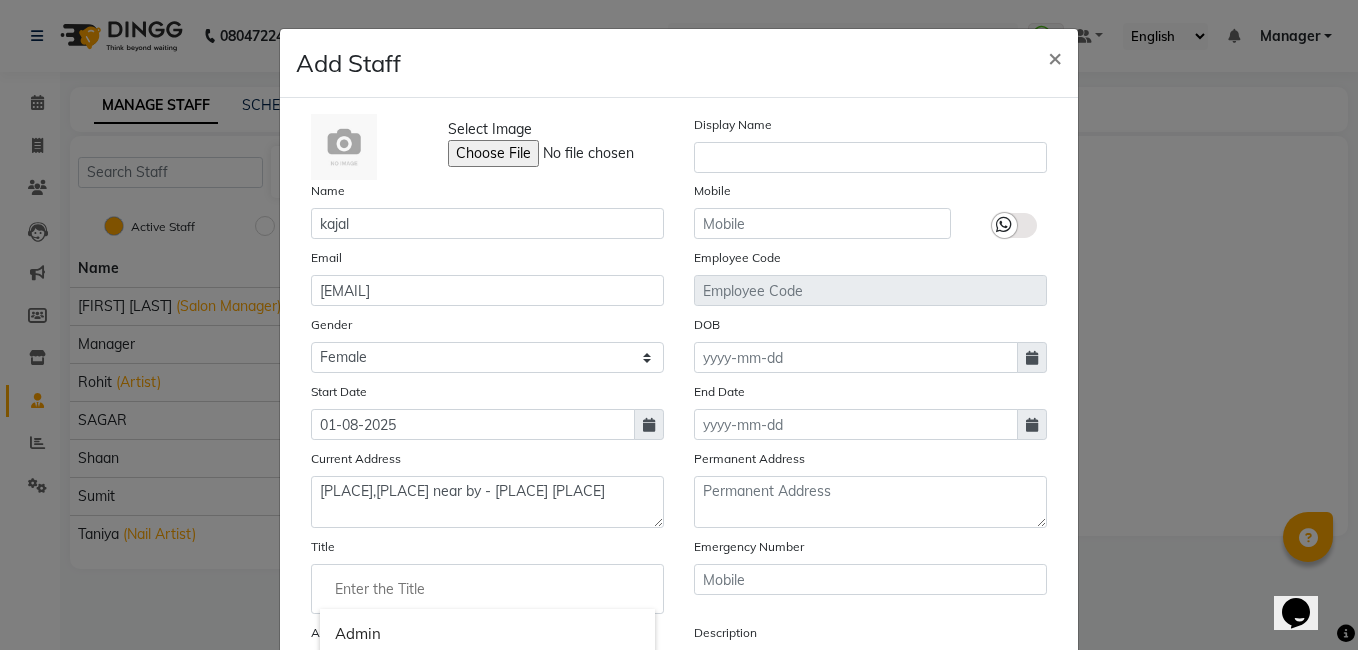 click 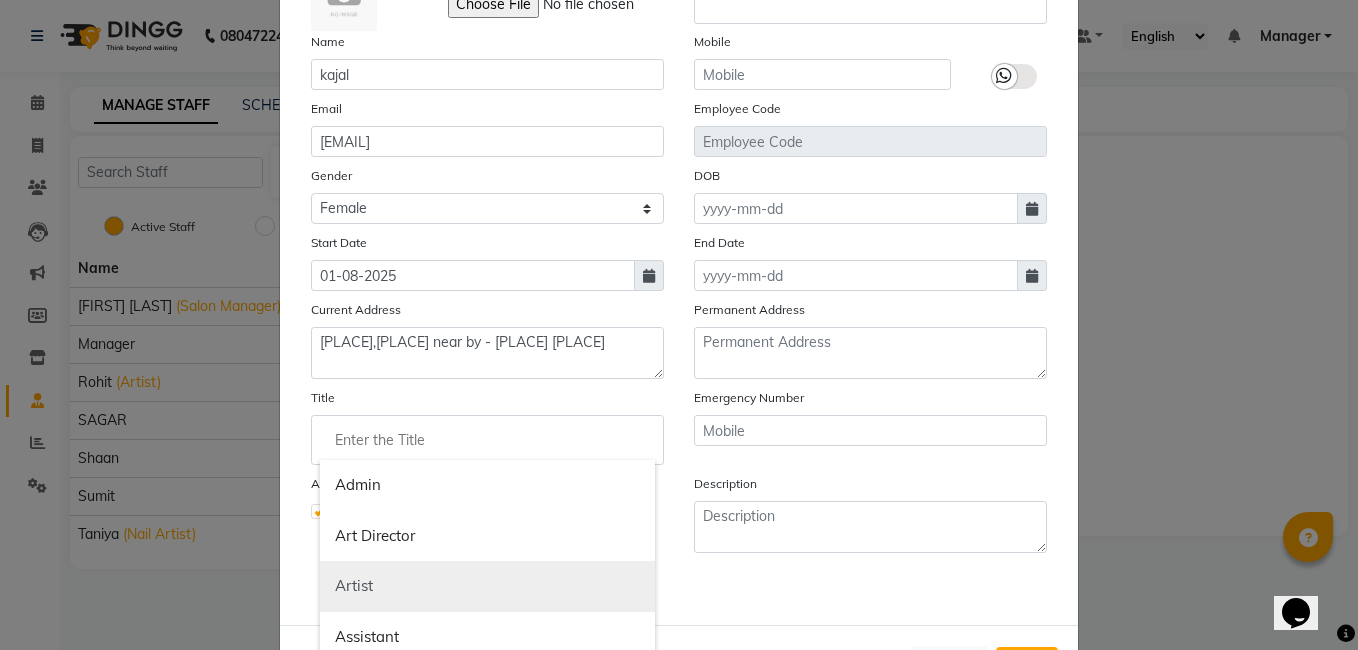 scroll, scrollTop: 232, scrollLeft: 0, axis: vertical 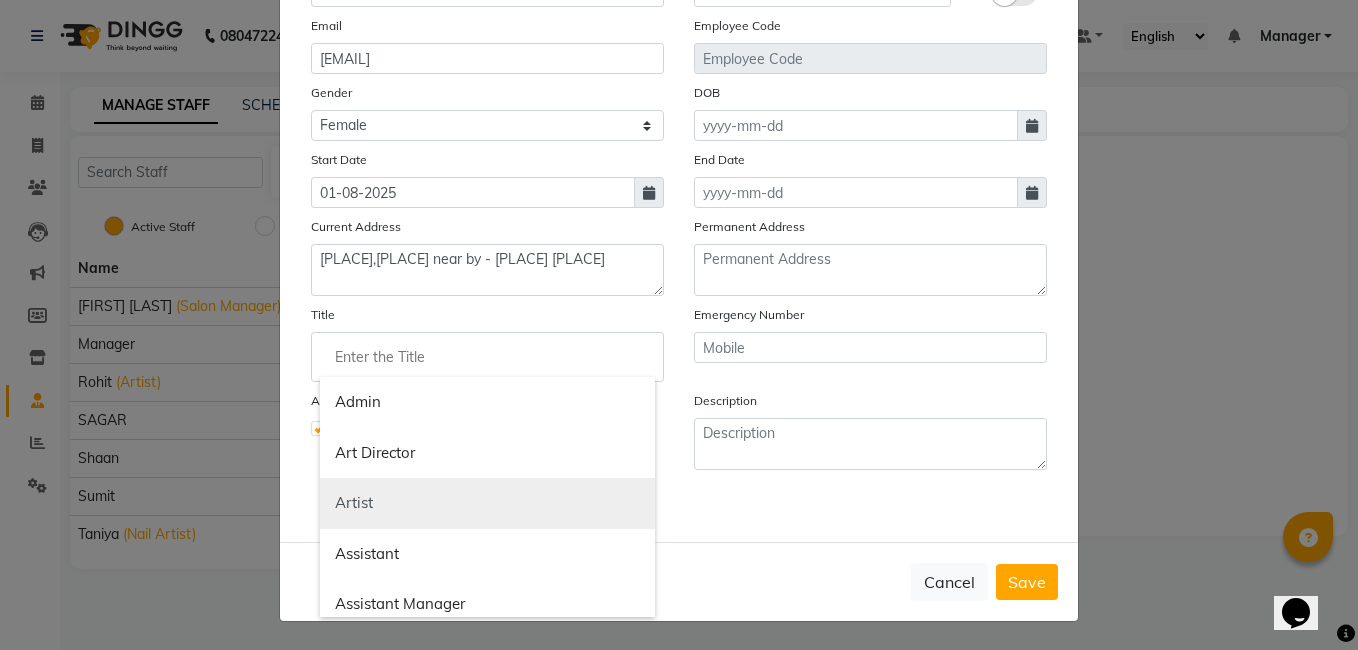 click on "Artist" at bounding box center [487, 503] 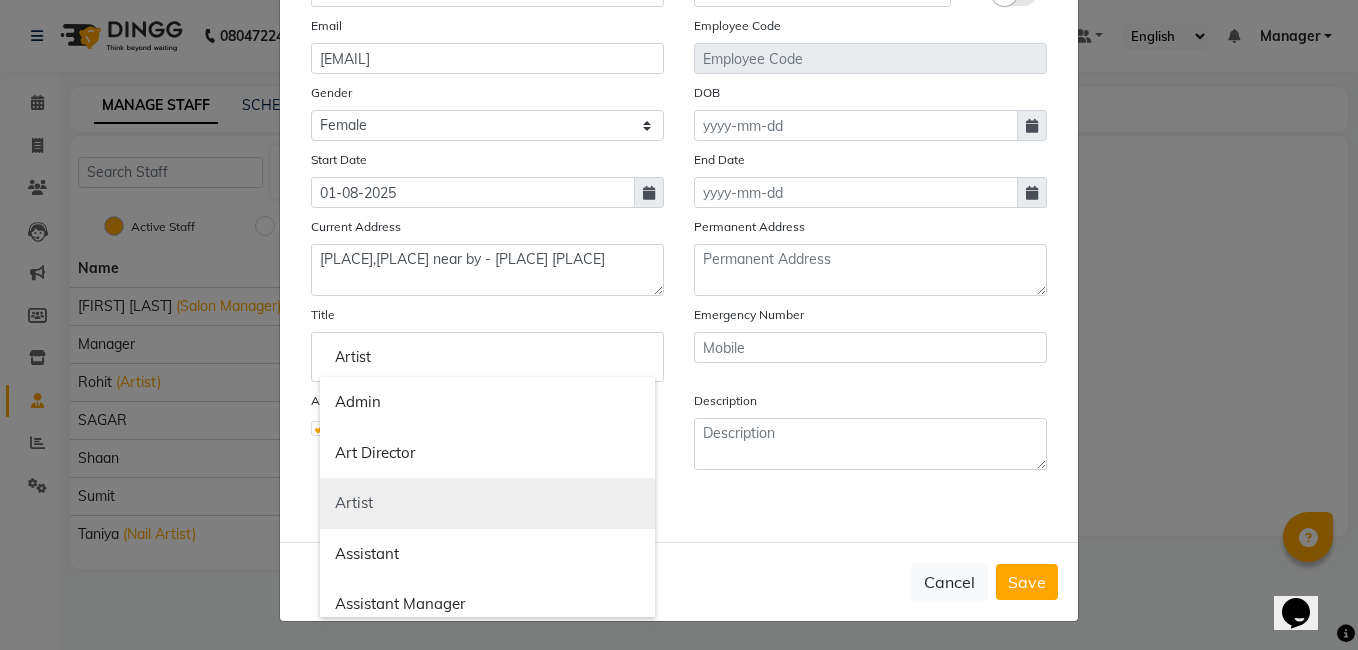 click on "Daily Email" 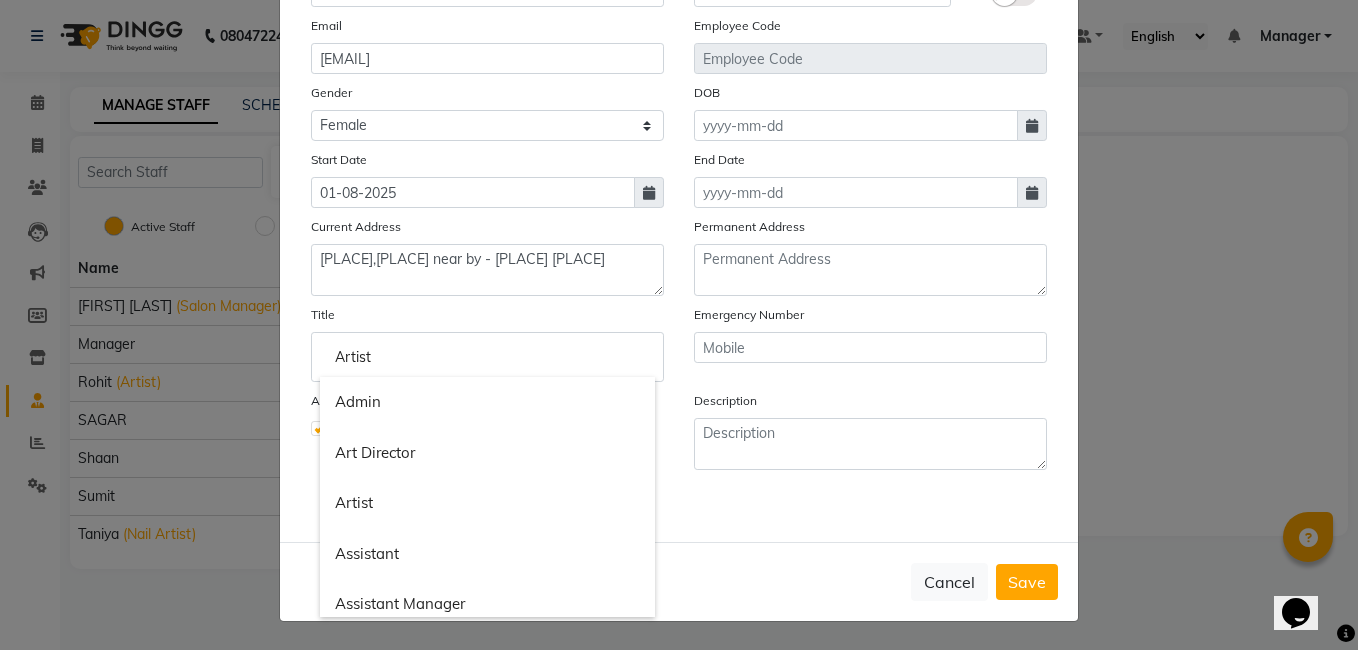click on "Daily Email" 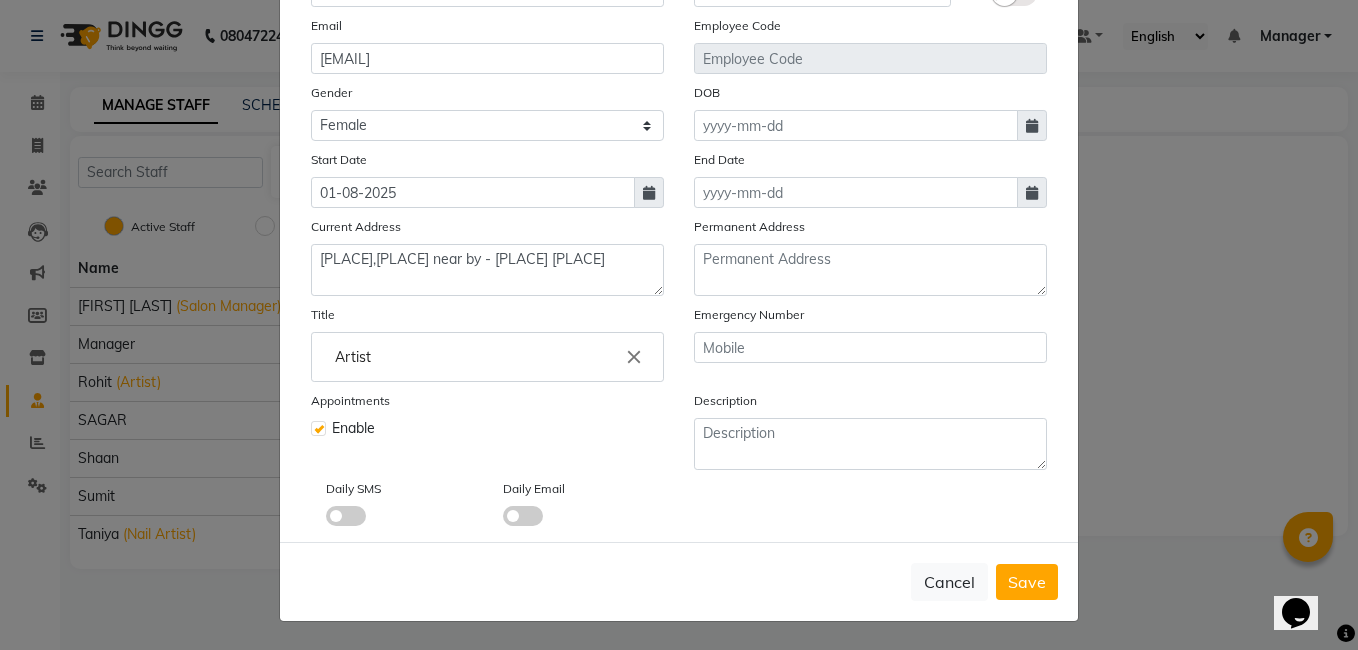 drag, startPoint x: 494, startPoint y: 499, endPoint x: 407, endPoint y: 363, distance: 161.44658 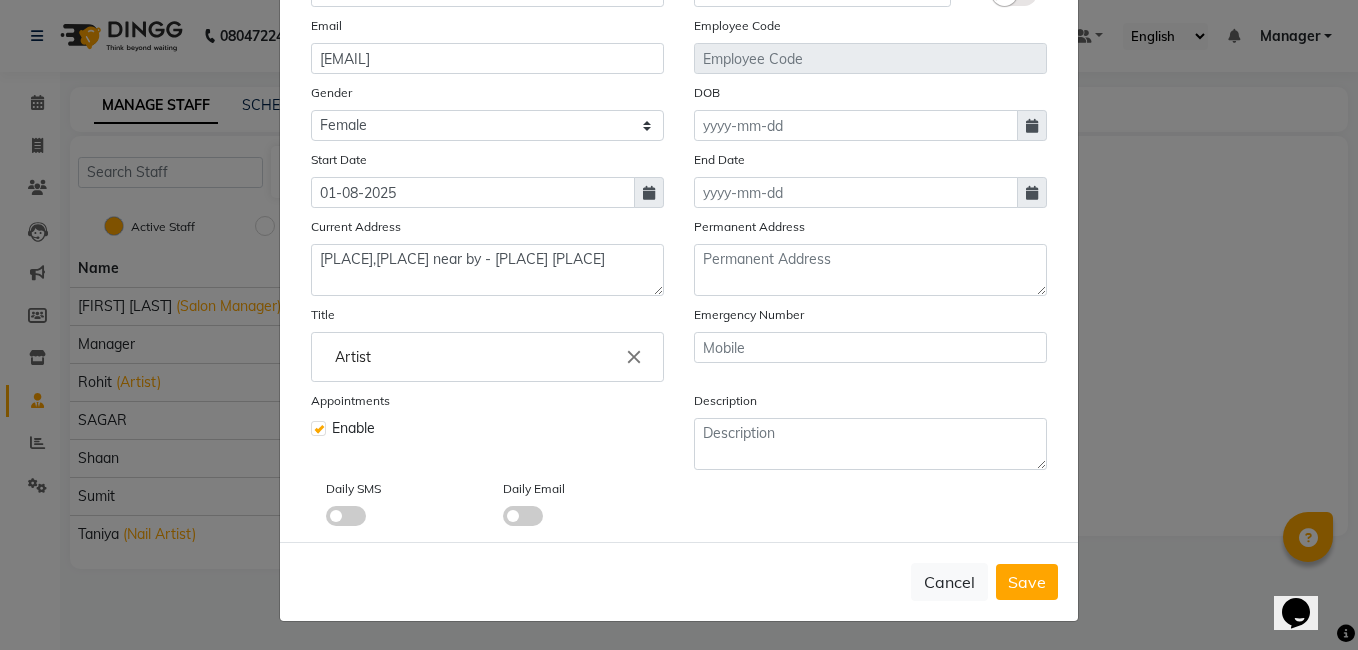 click on "Artist" 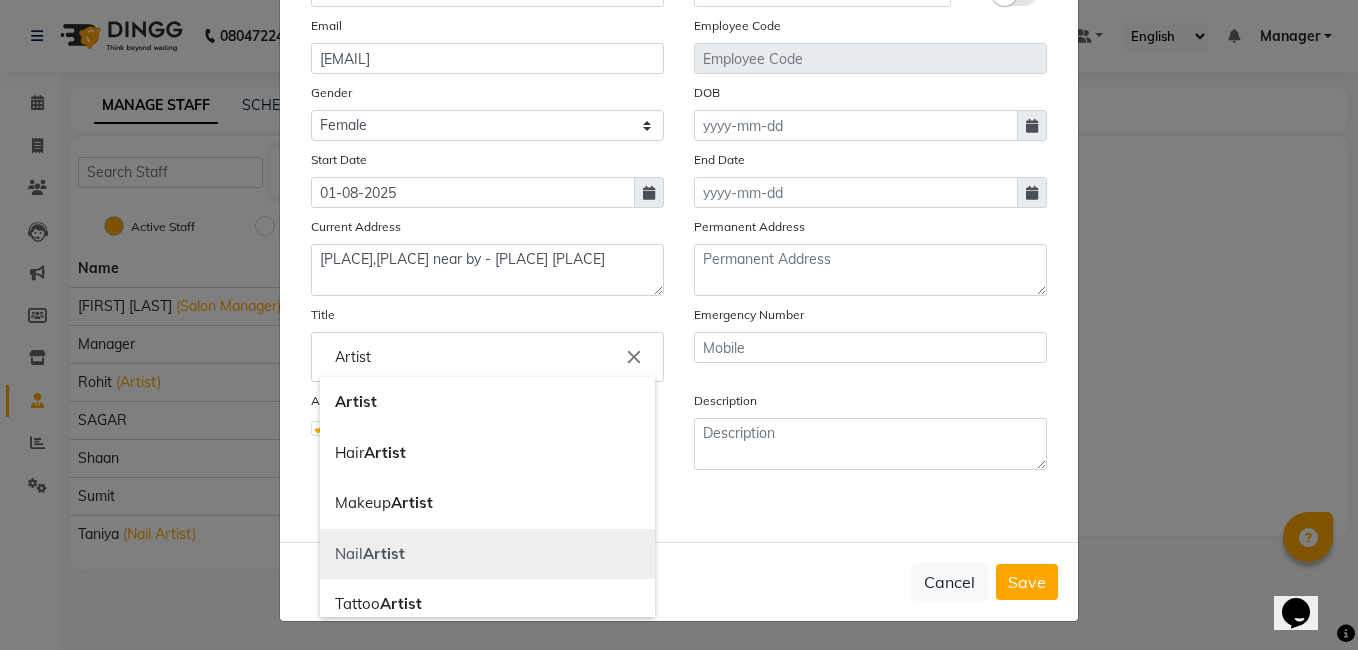 click on "Nail  Artist" at bounding box center [487, 554] 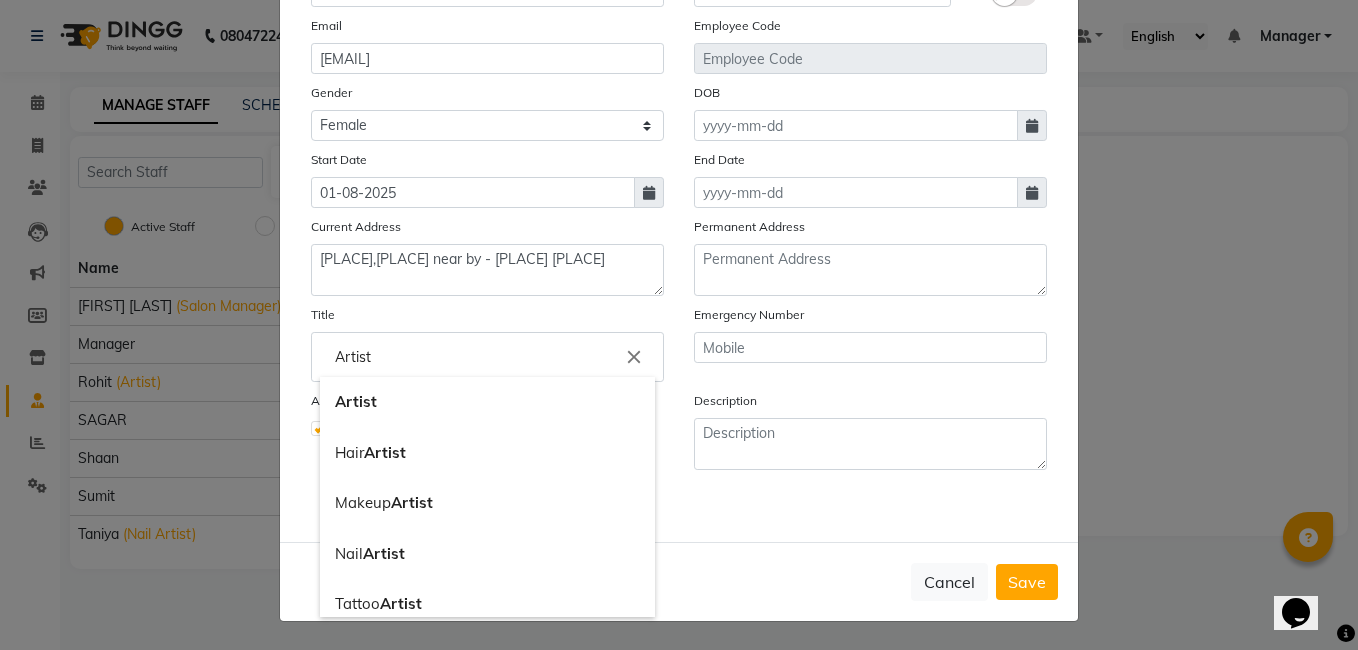 click on "Cancel   Save" 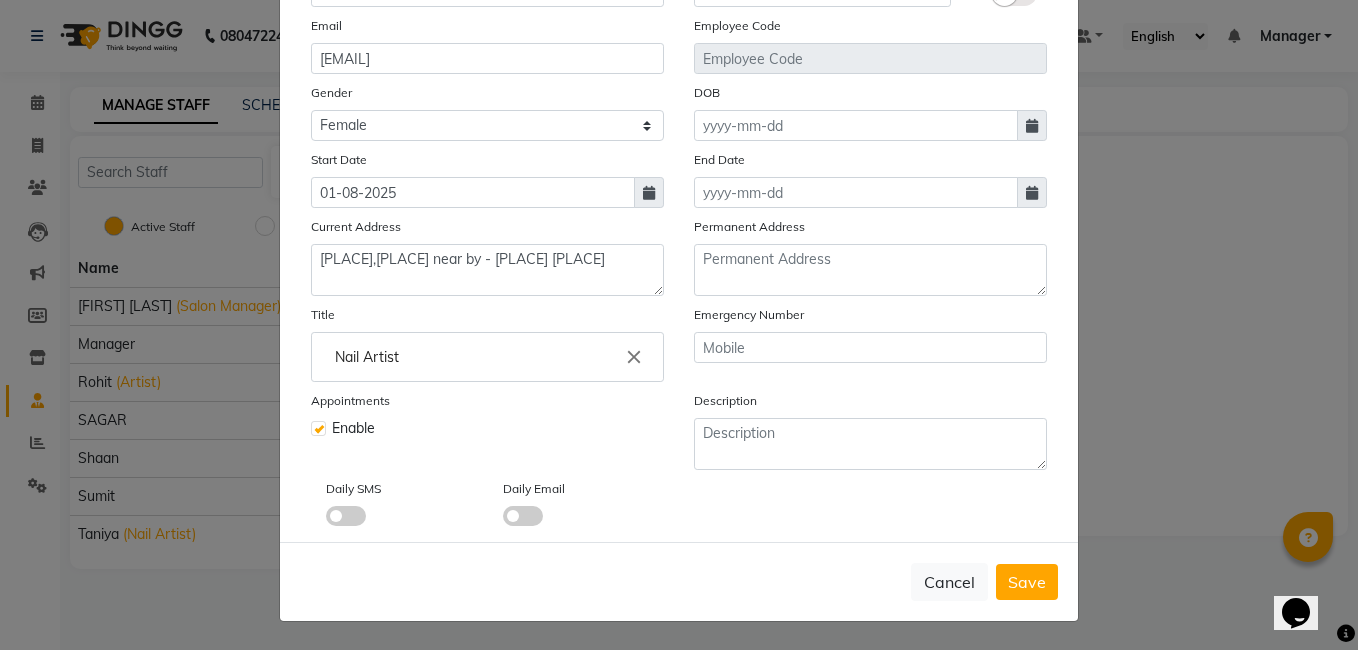 click 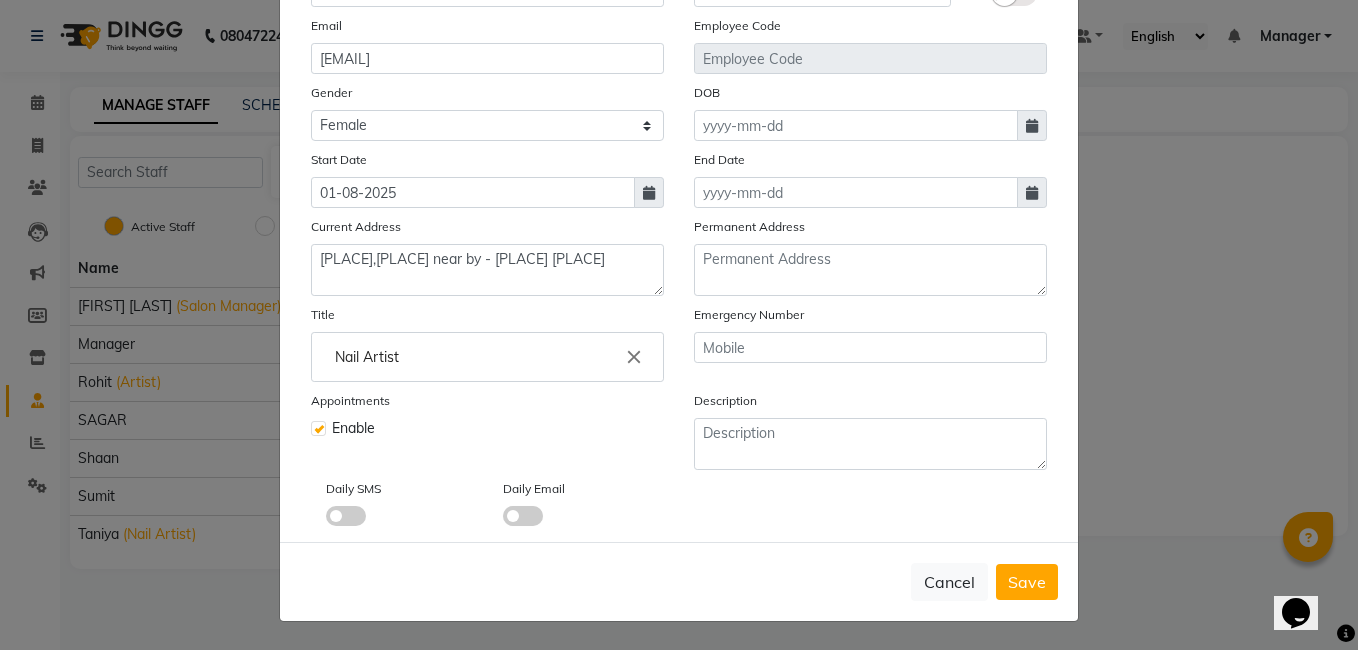 click 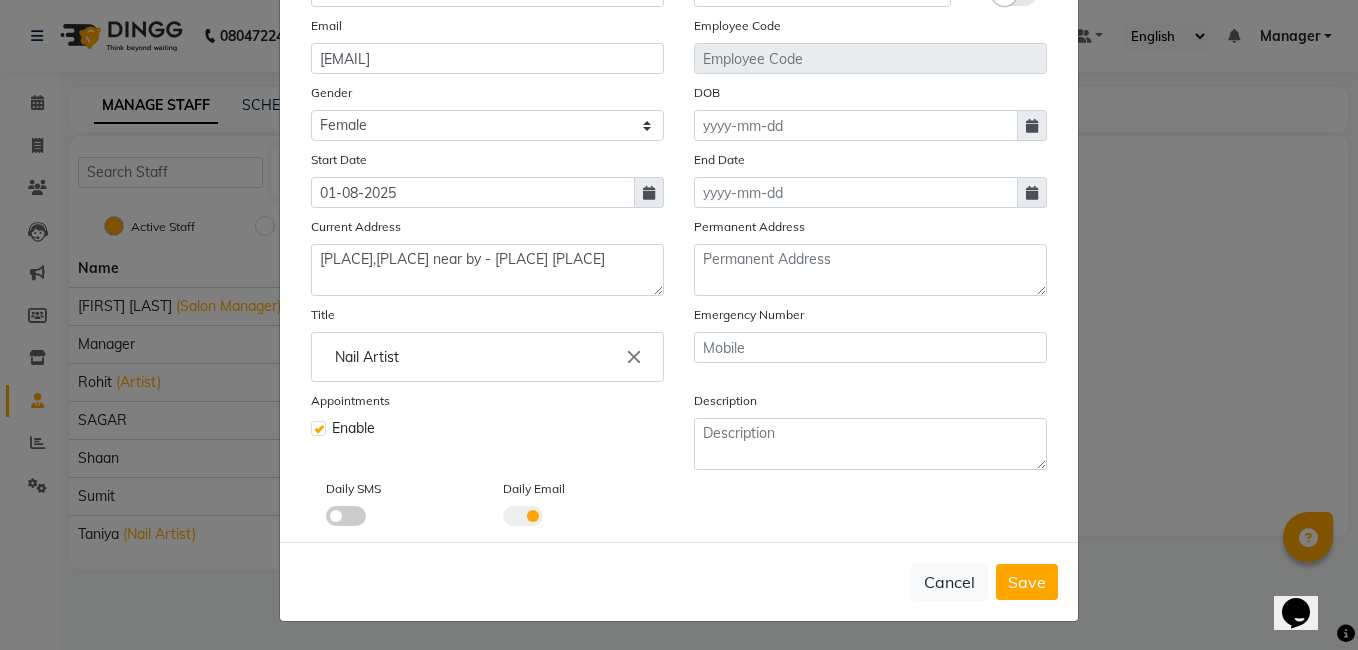 click 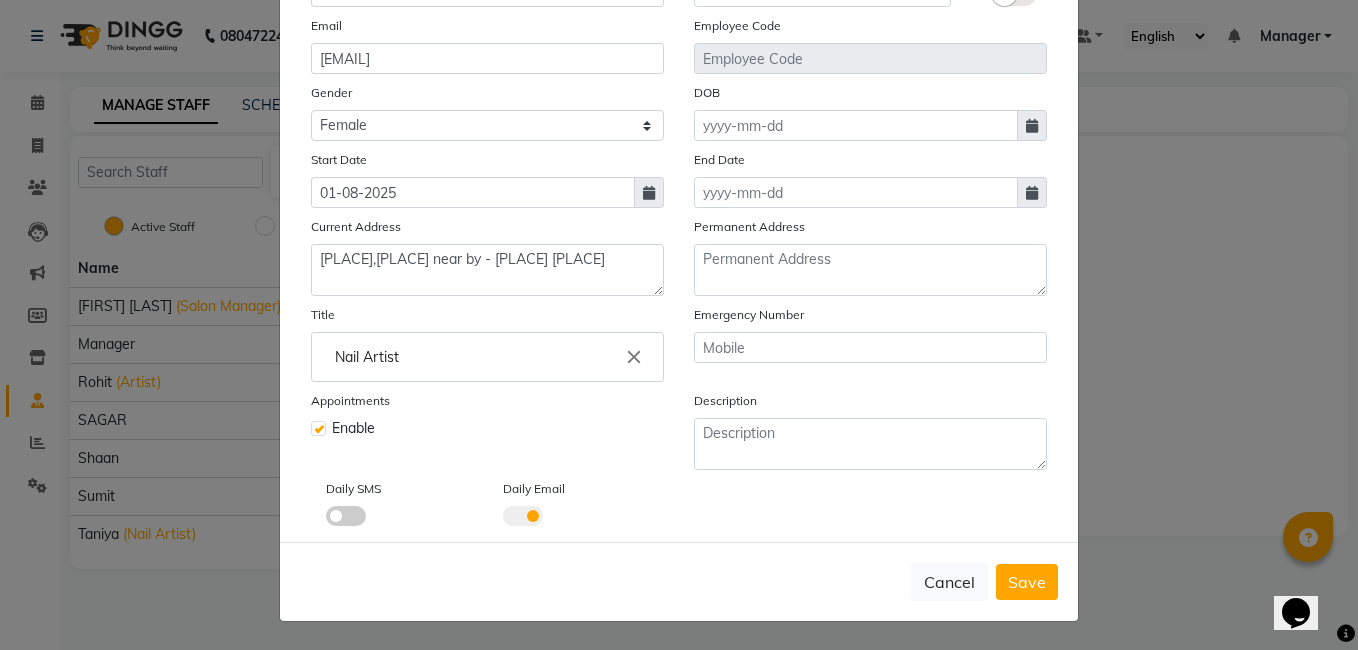 click 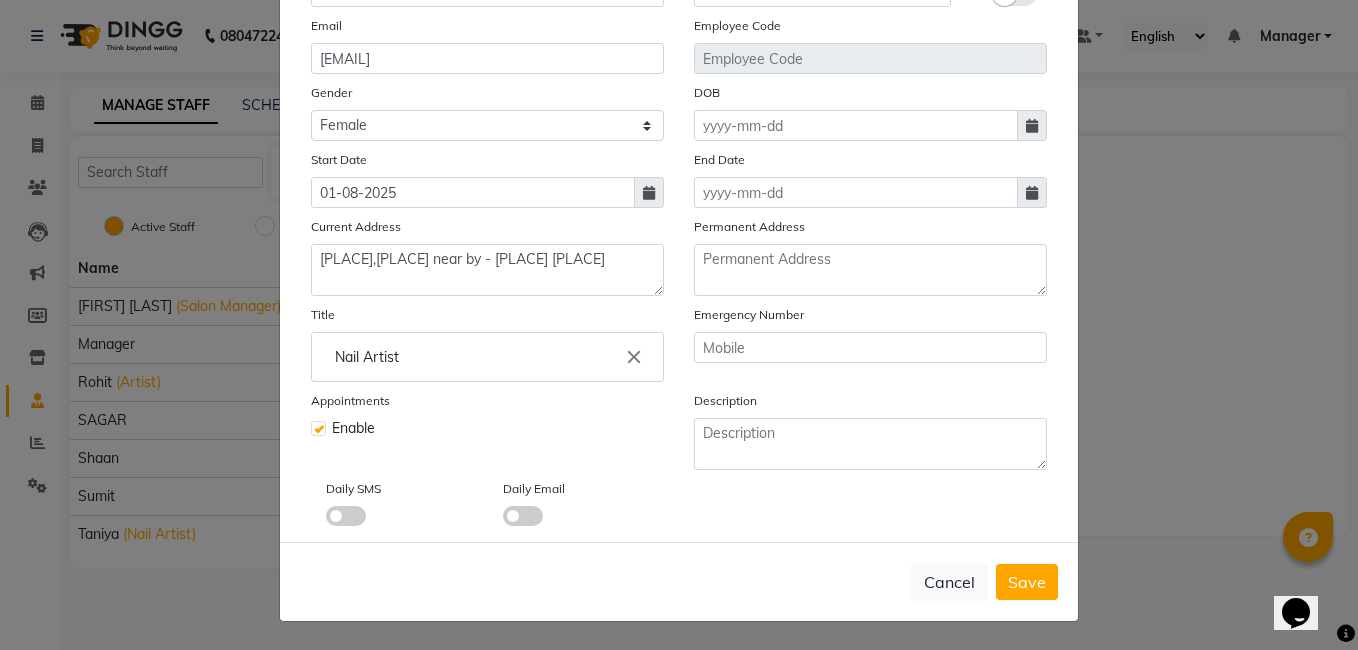 click 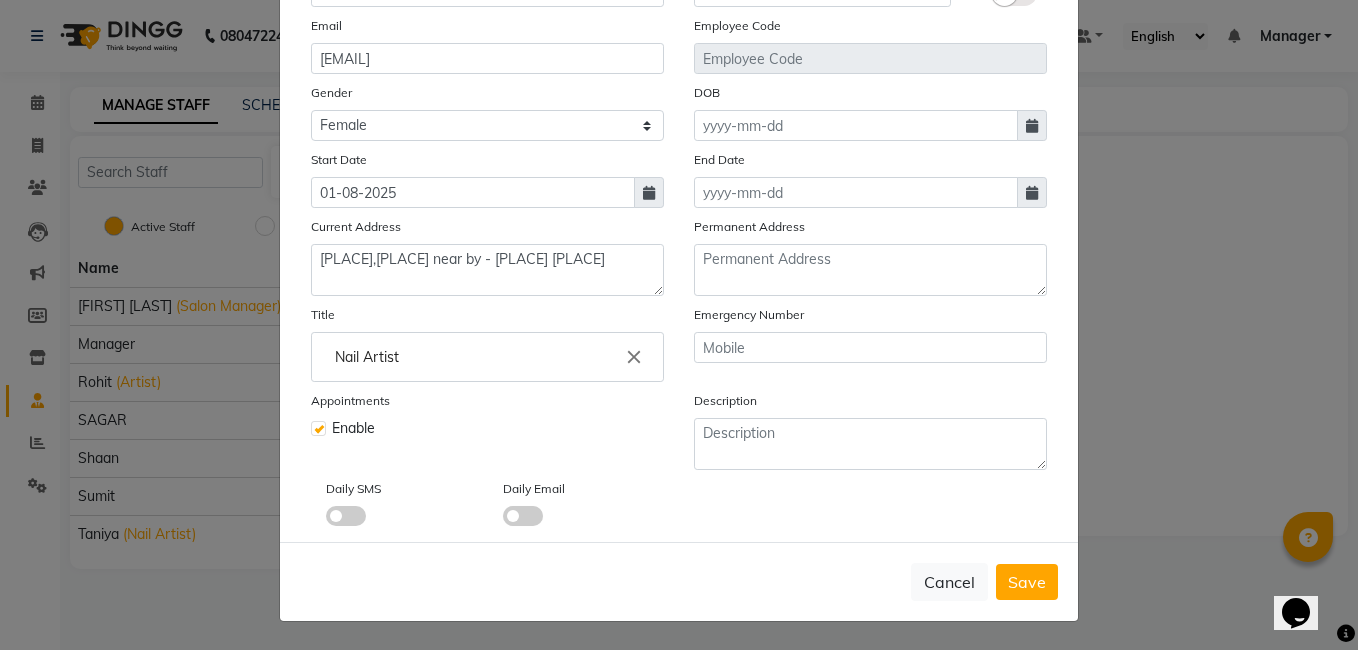 click 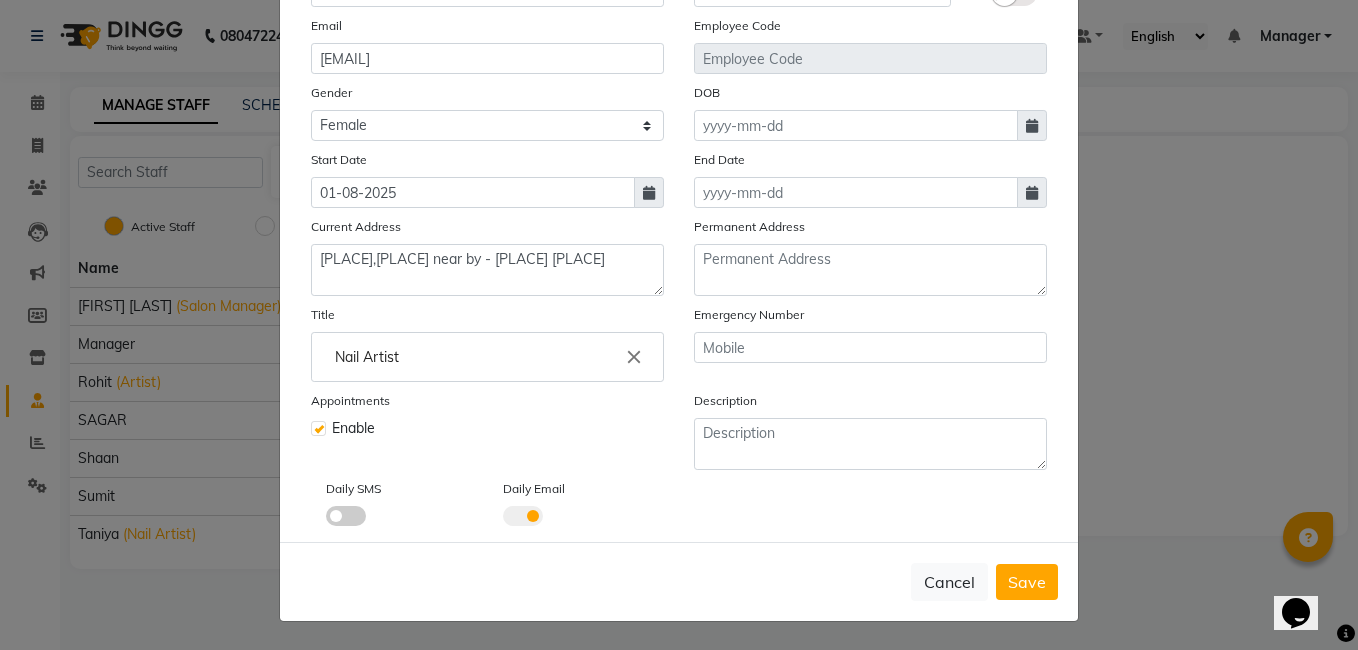 click 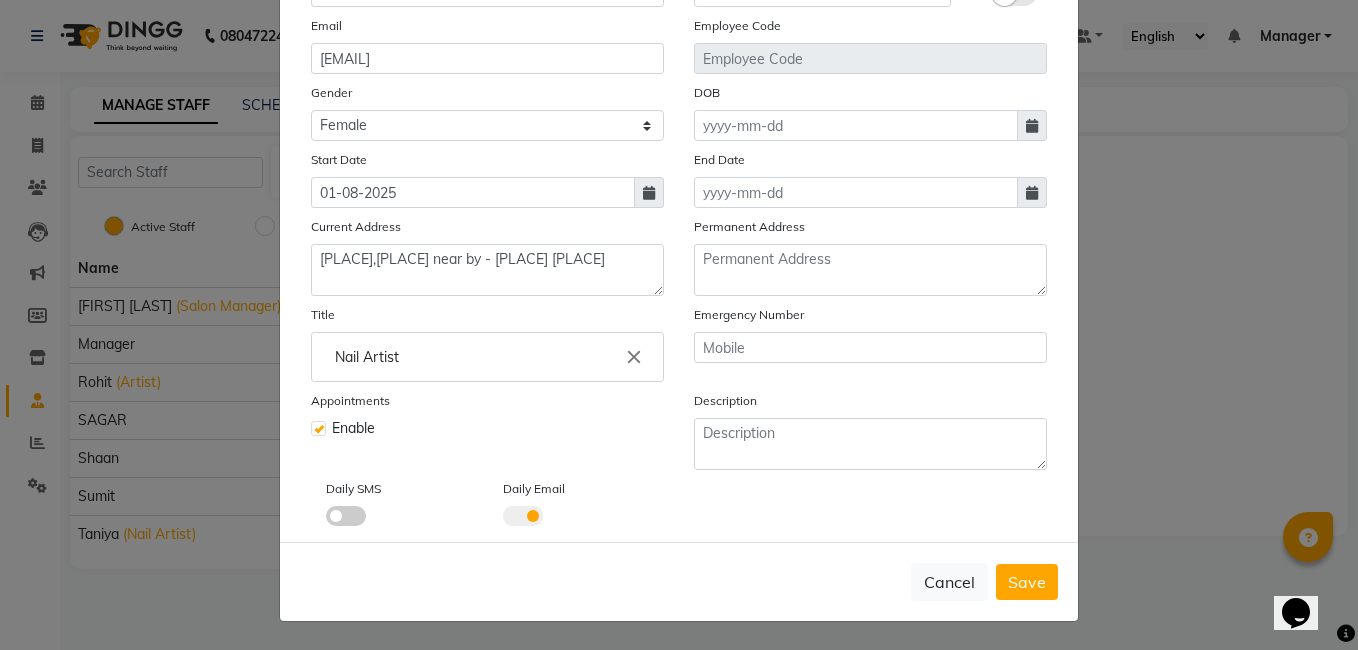 click 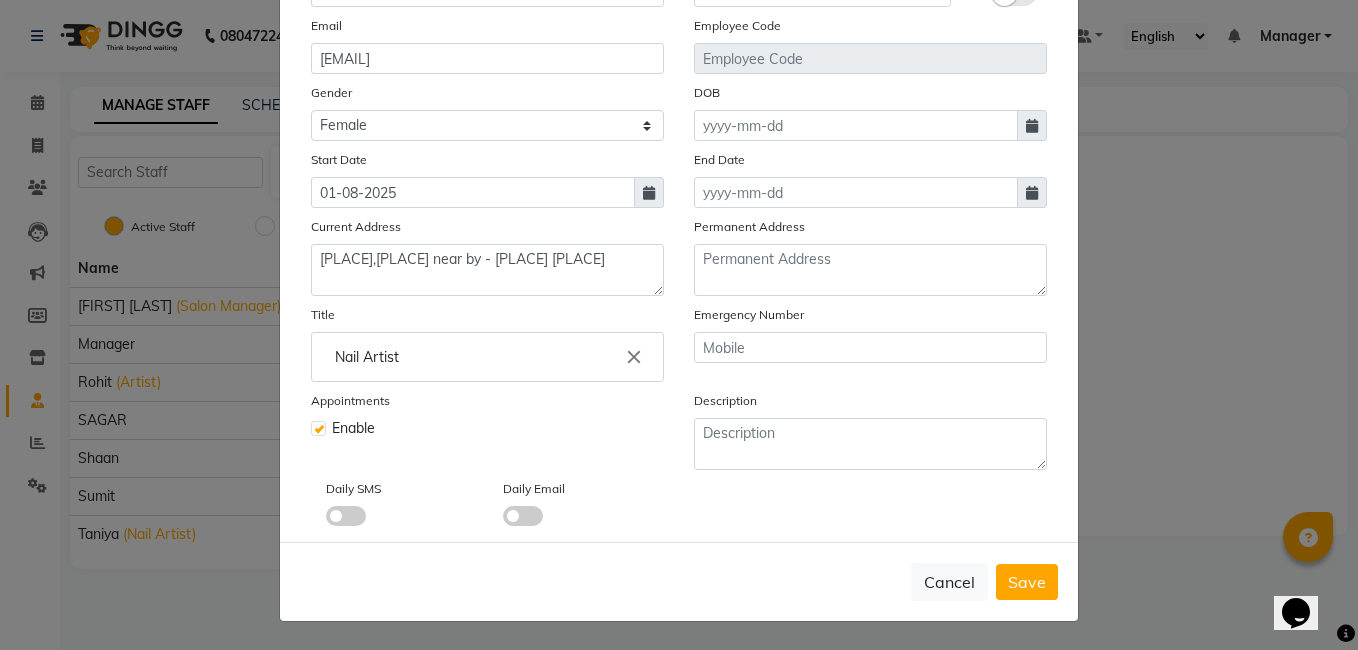 click 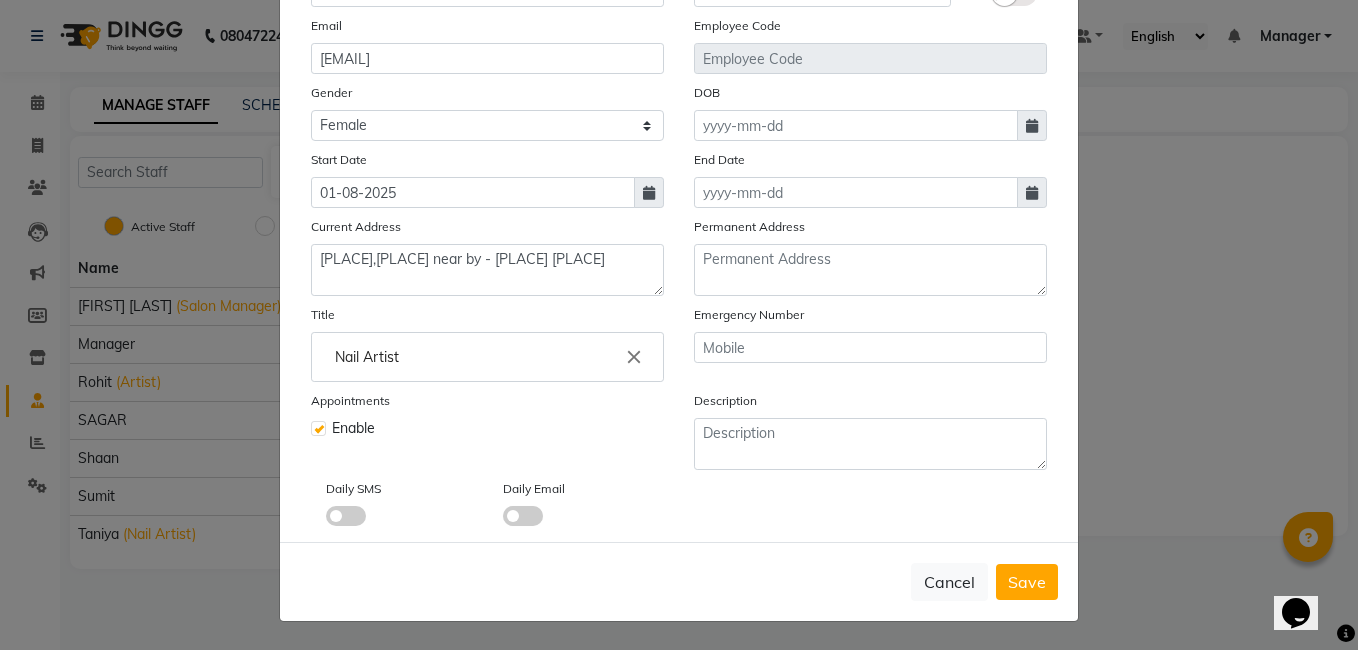 click 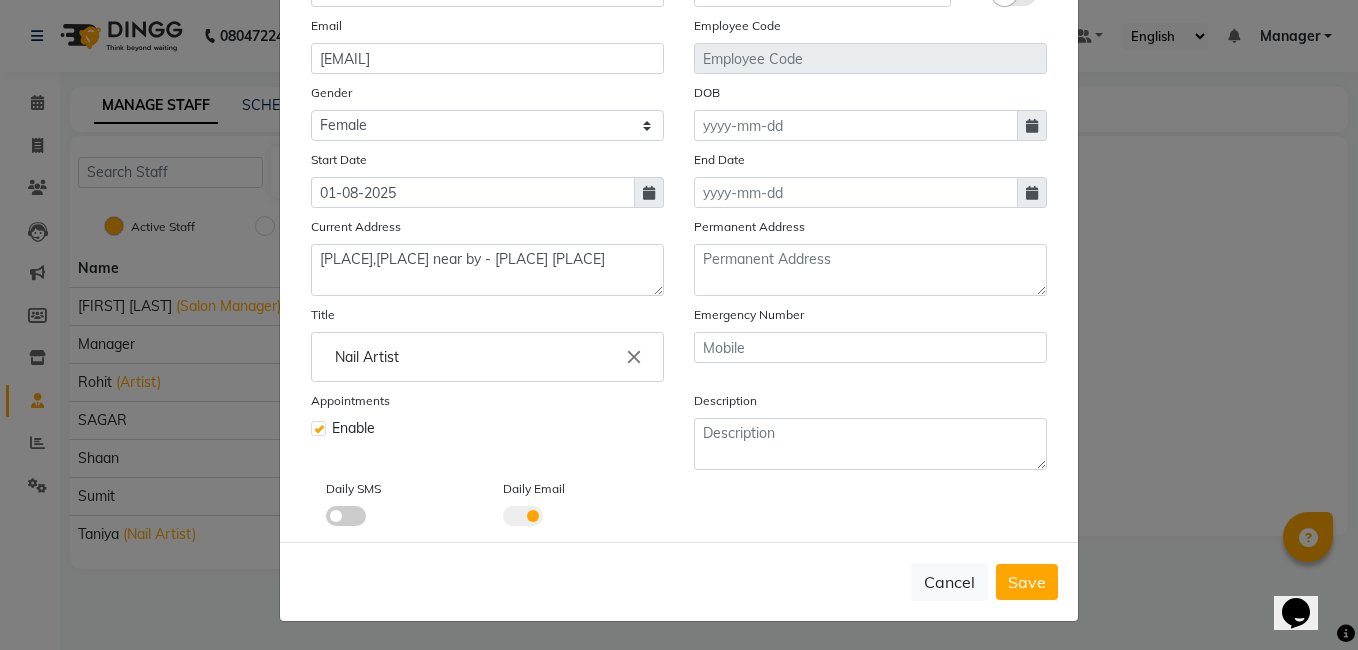 click 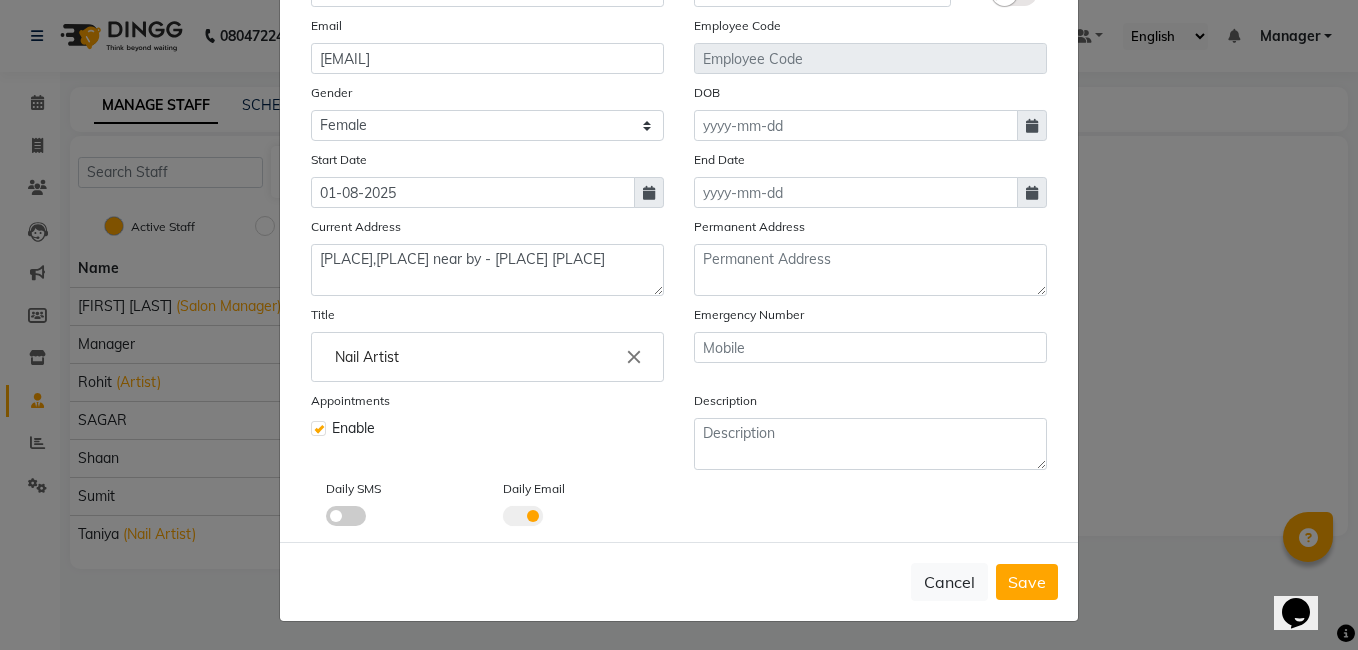 click 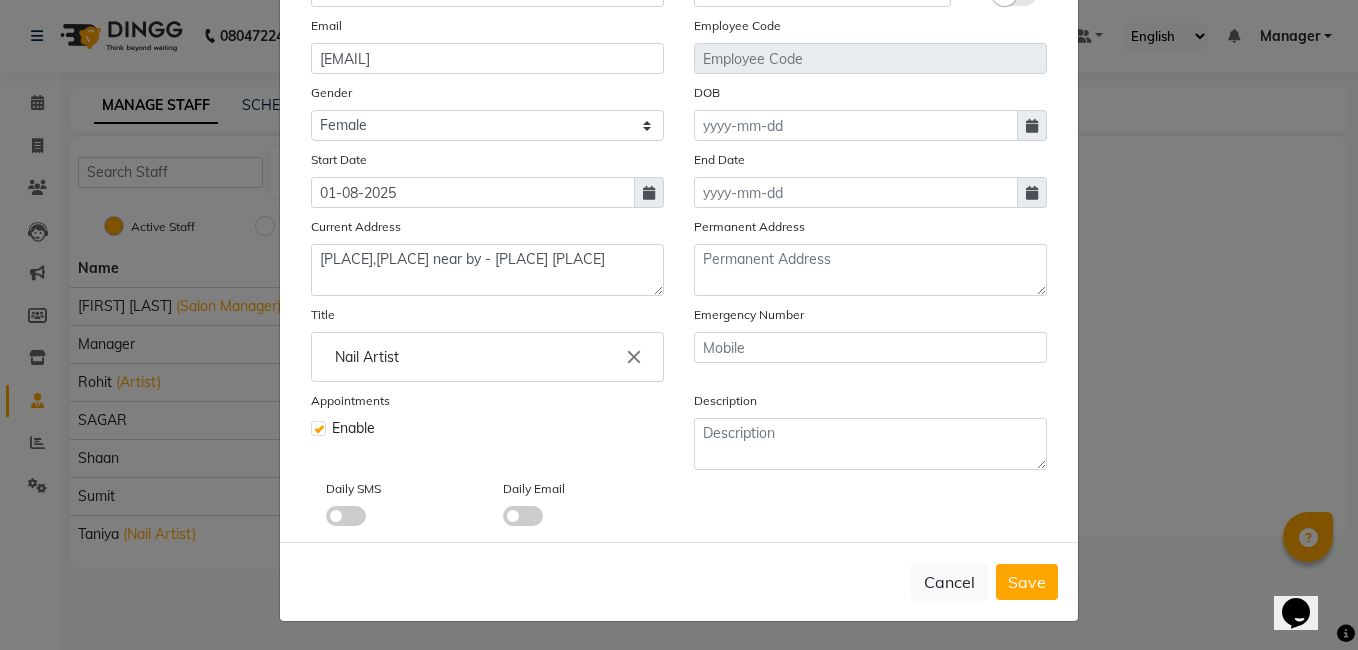 click 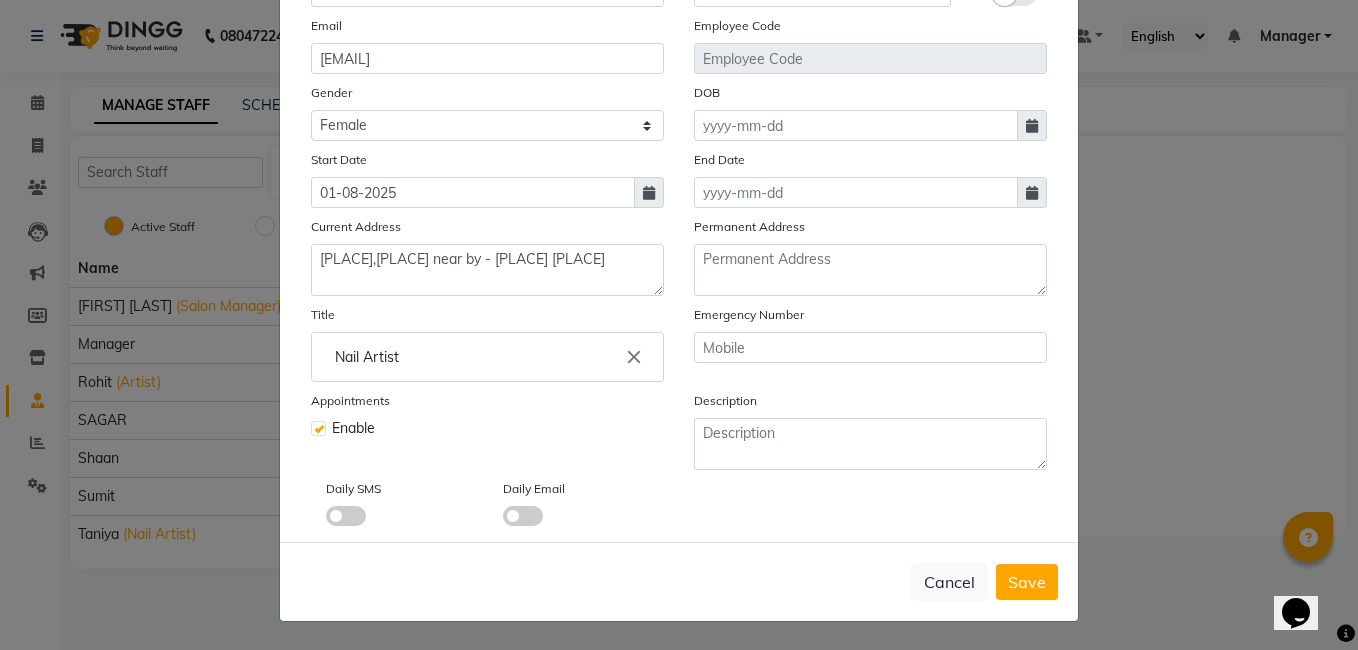 click 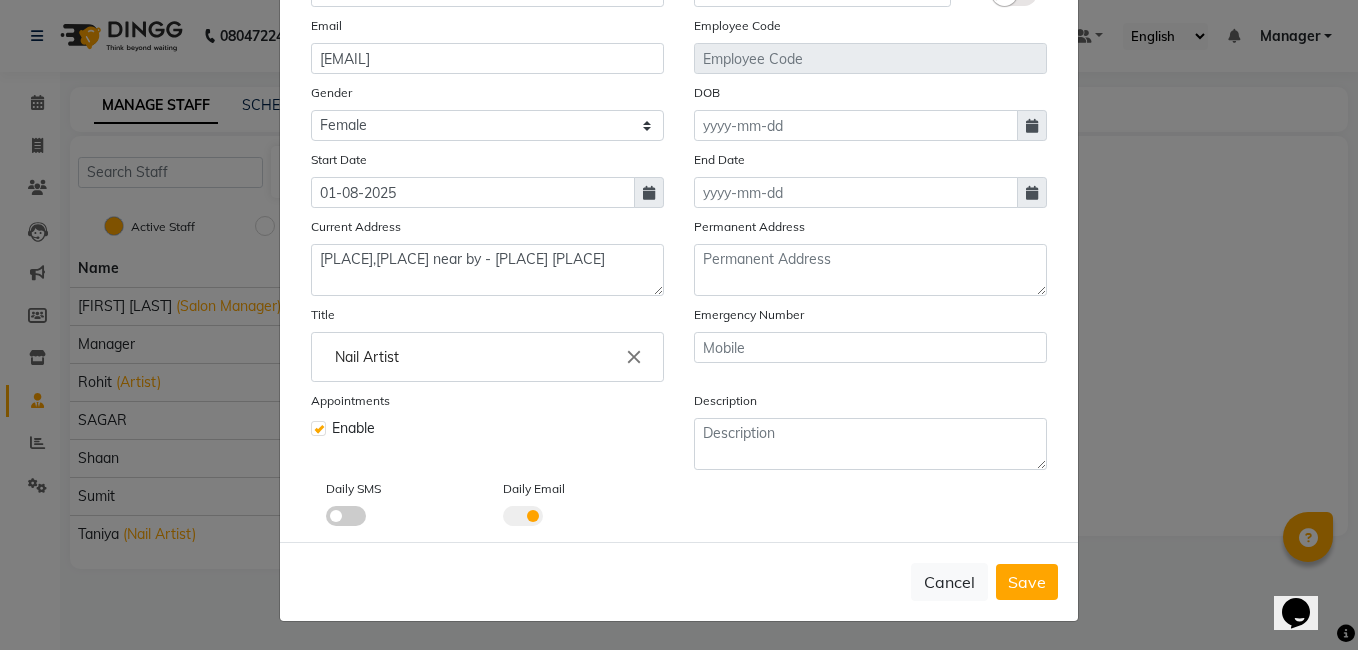 click 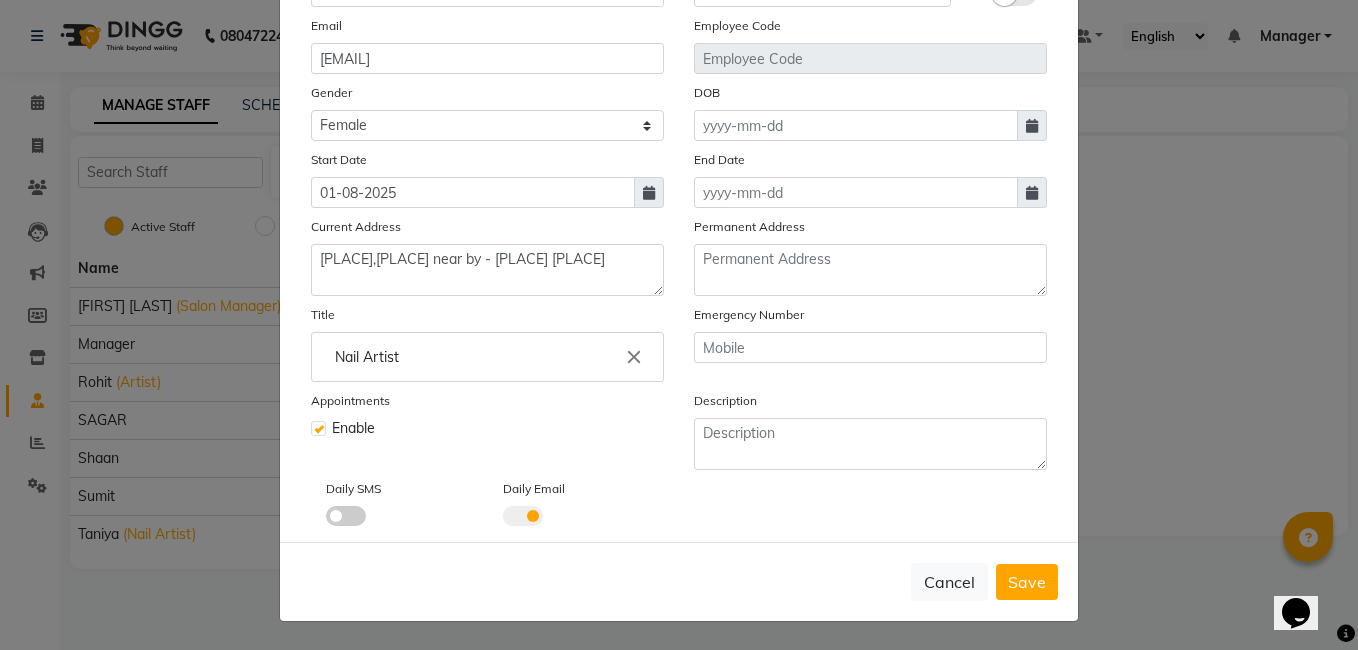 click 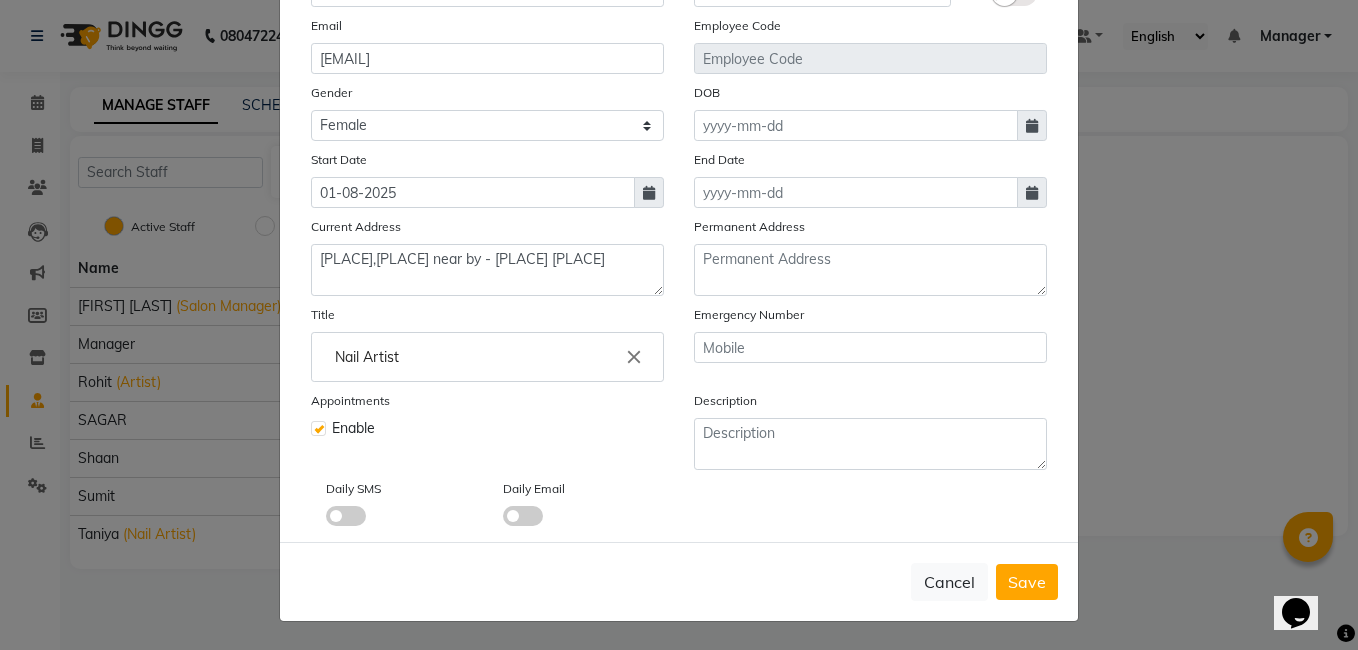 click 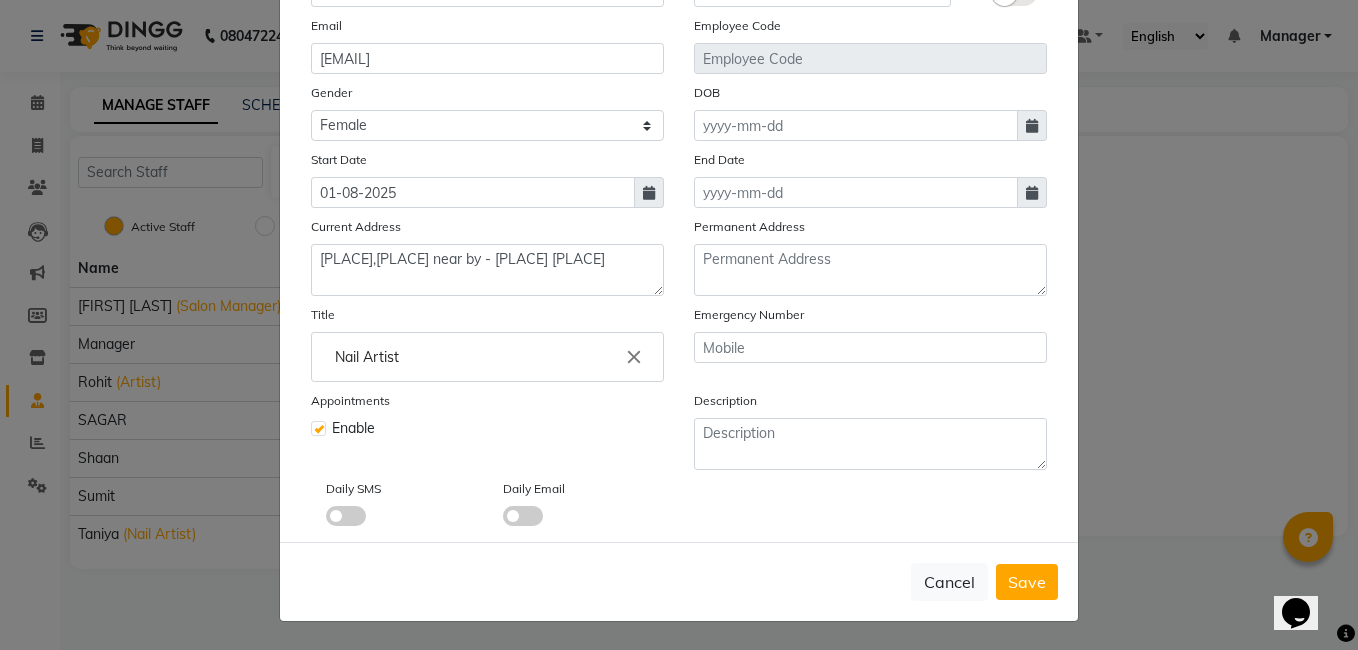 click 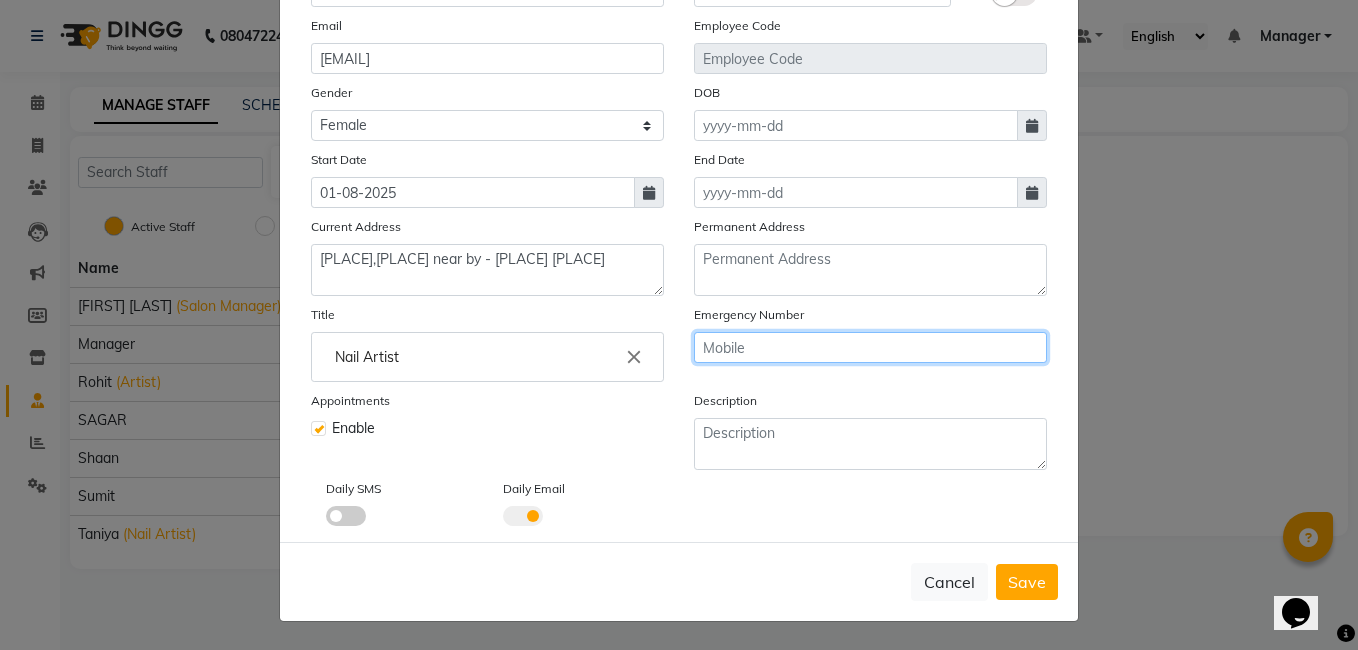 drag, startPoint x: 776, startPoint y: 335, endPoint x: 776, endPoint y: 346, distance: 11 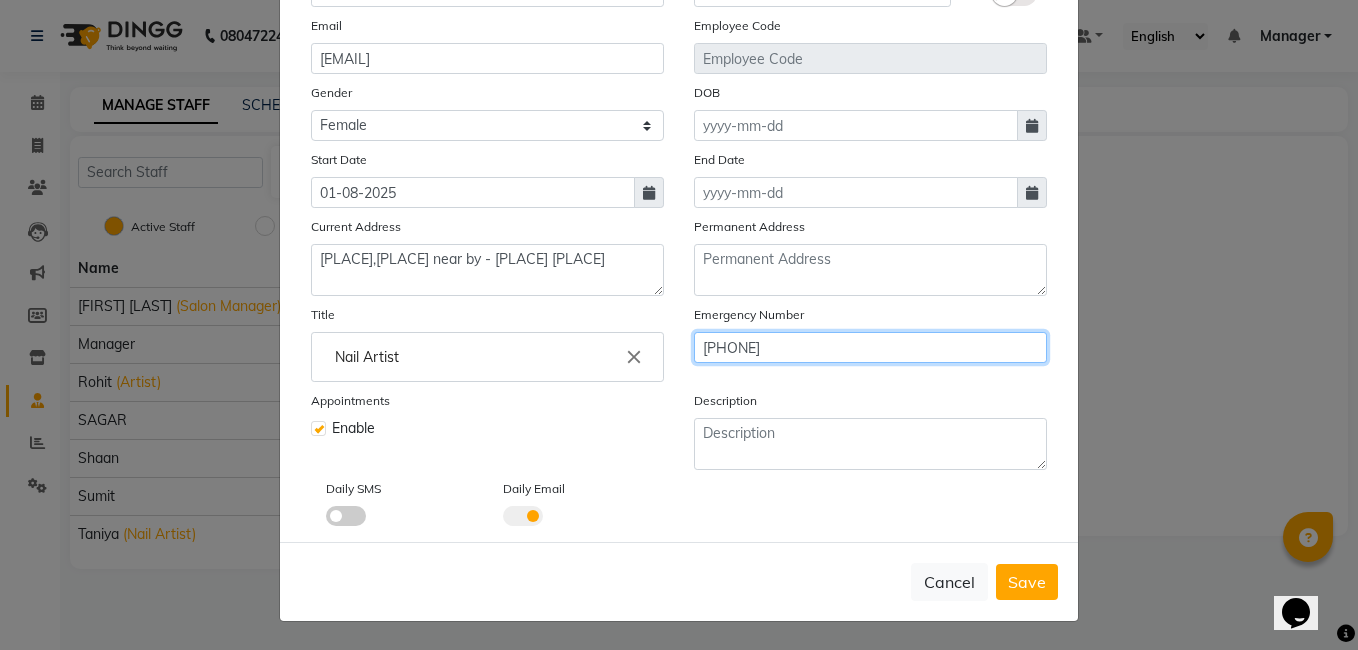 type on "[PHONE]" 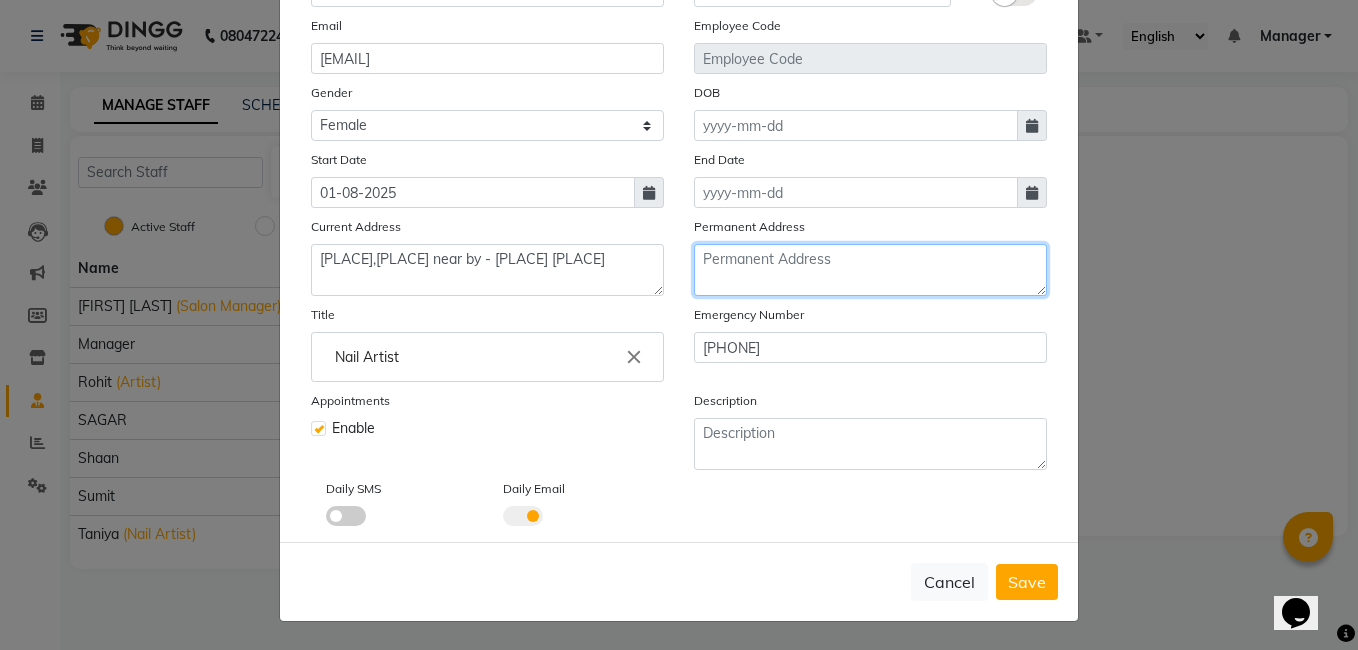click 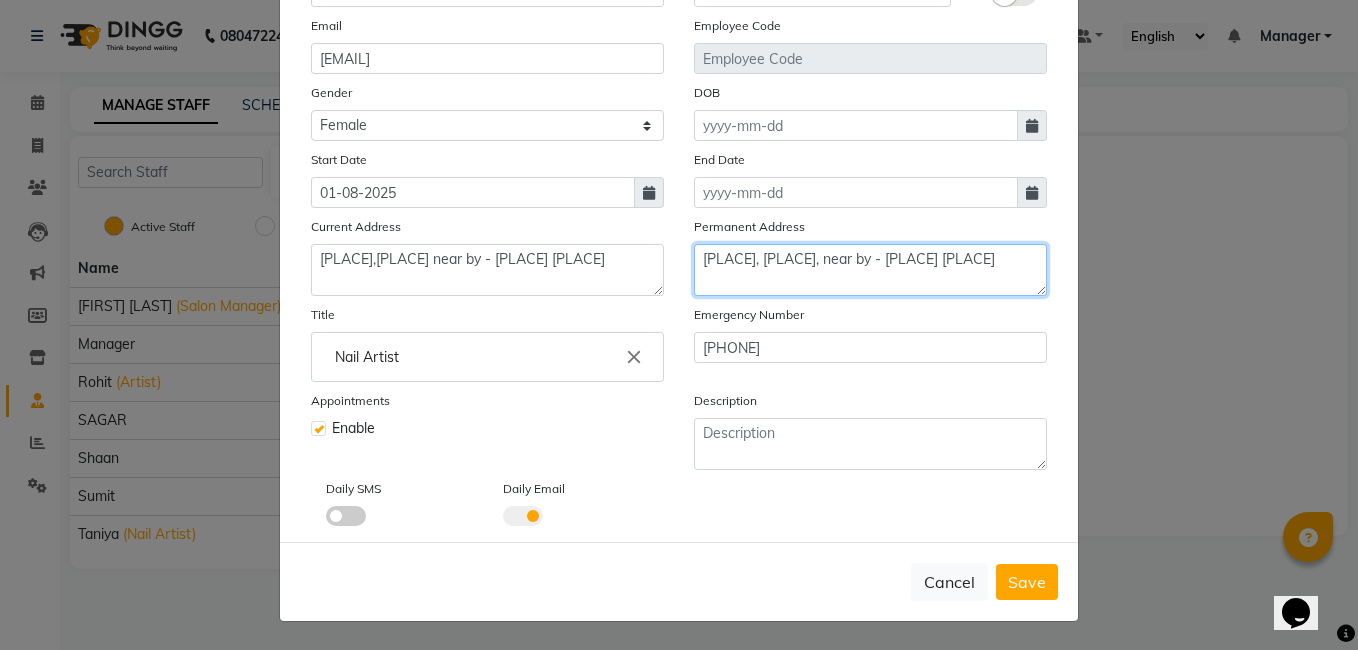 type on "[PLACE], [PLACE], near by - [PLACE] [PLACE]" 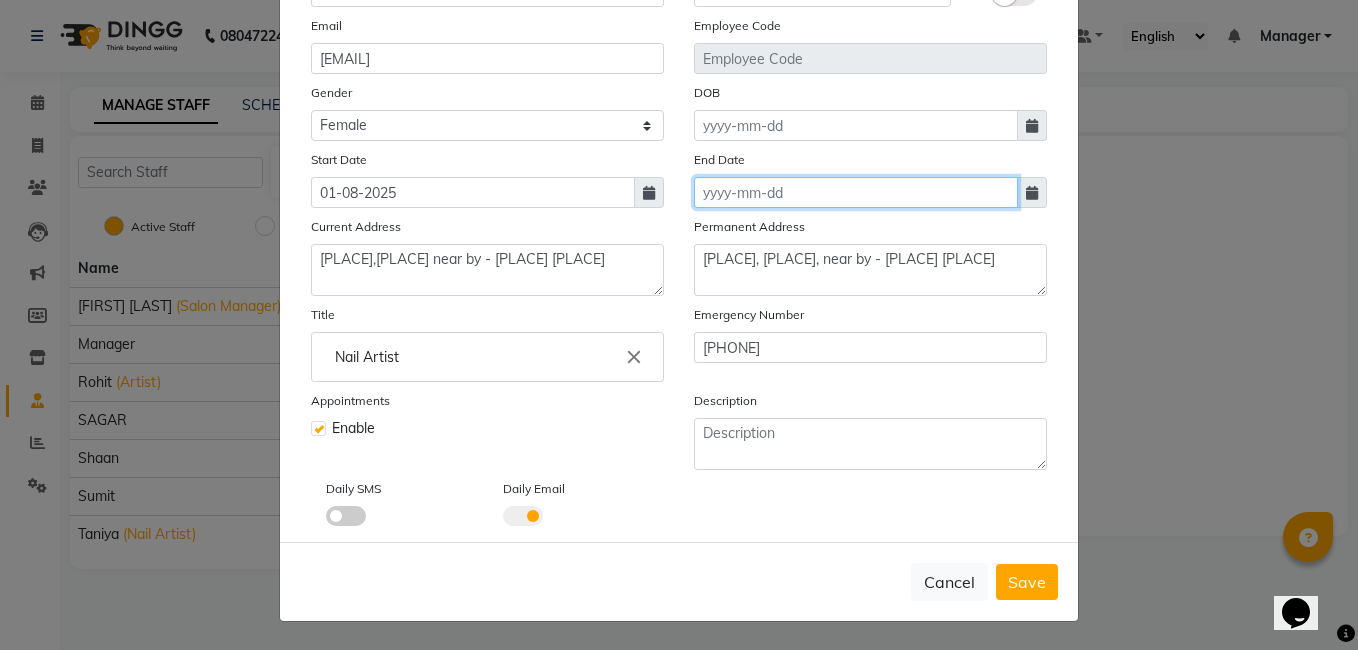 click 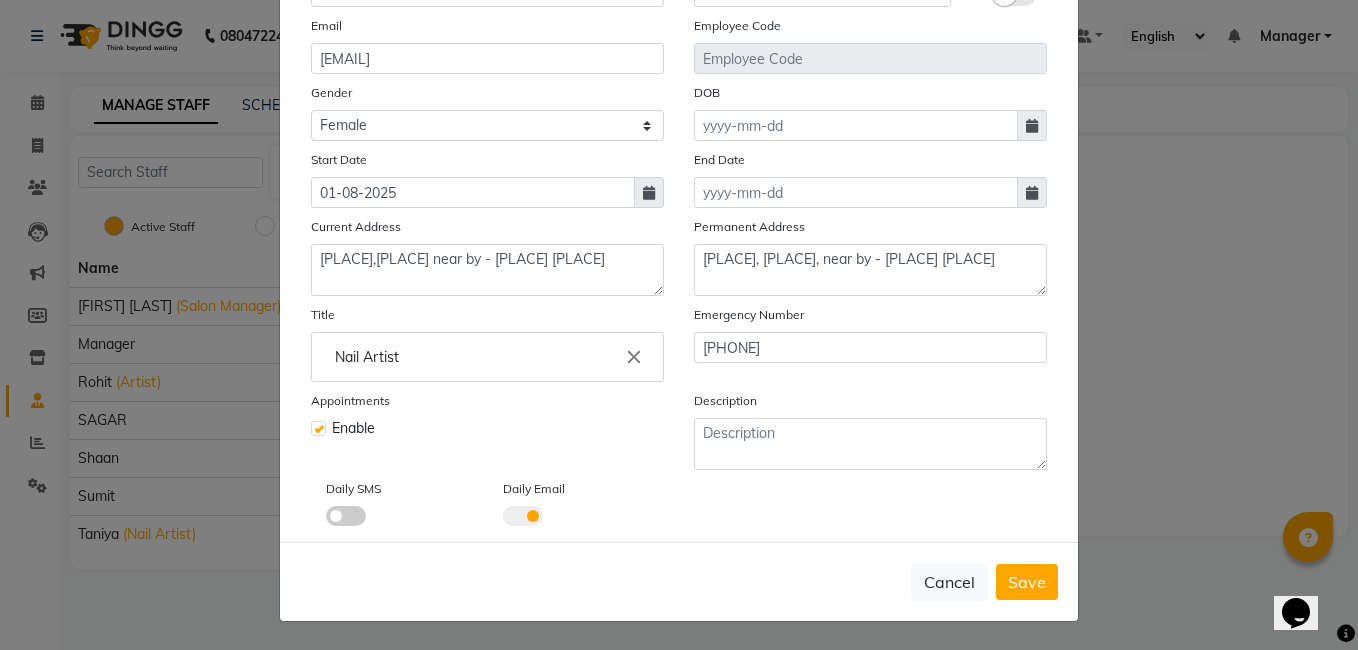 select on "8" 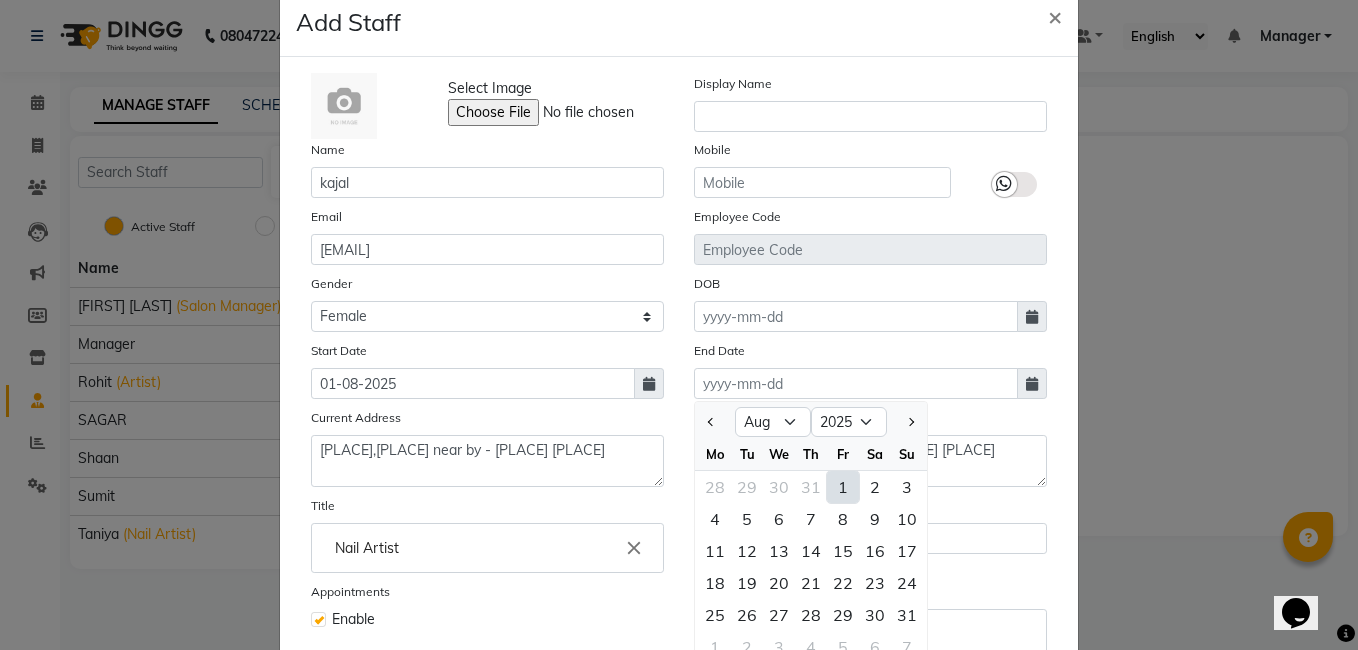 scroll, scrollTop: 32, scrollLeft: 0, axis: vertical 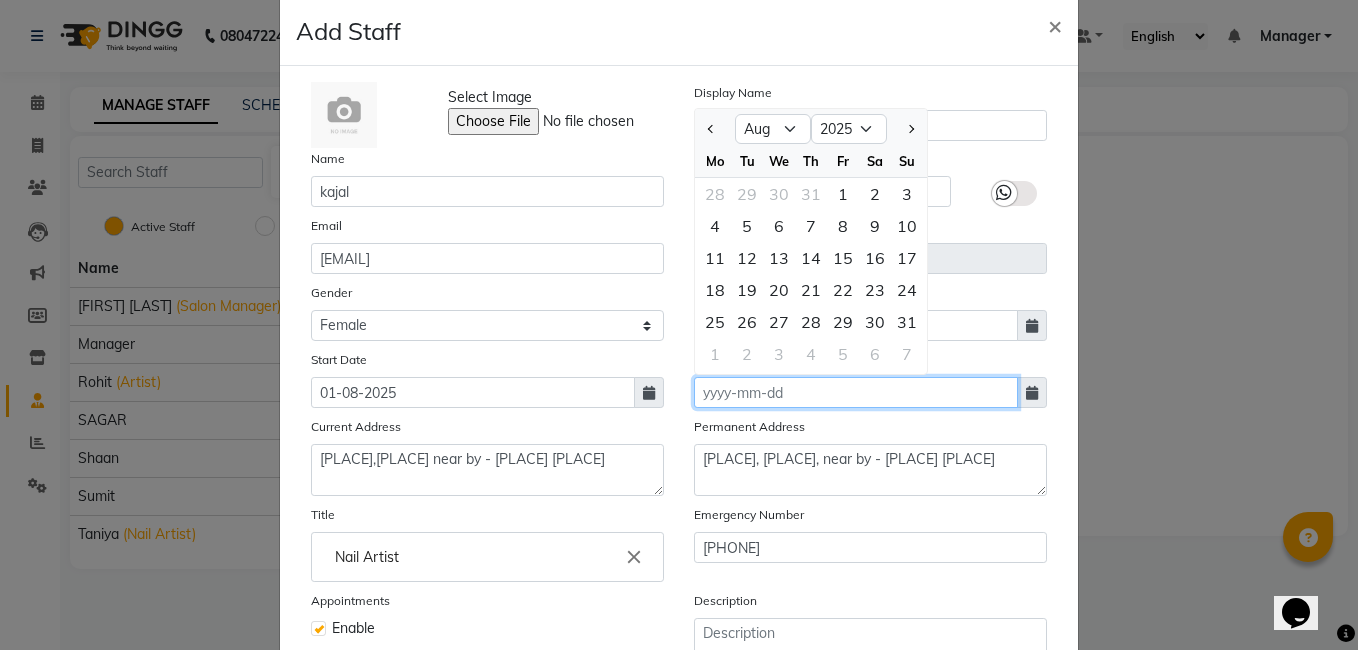 click 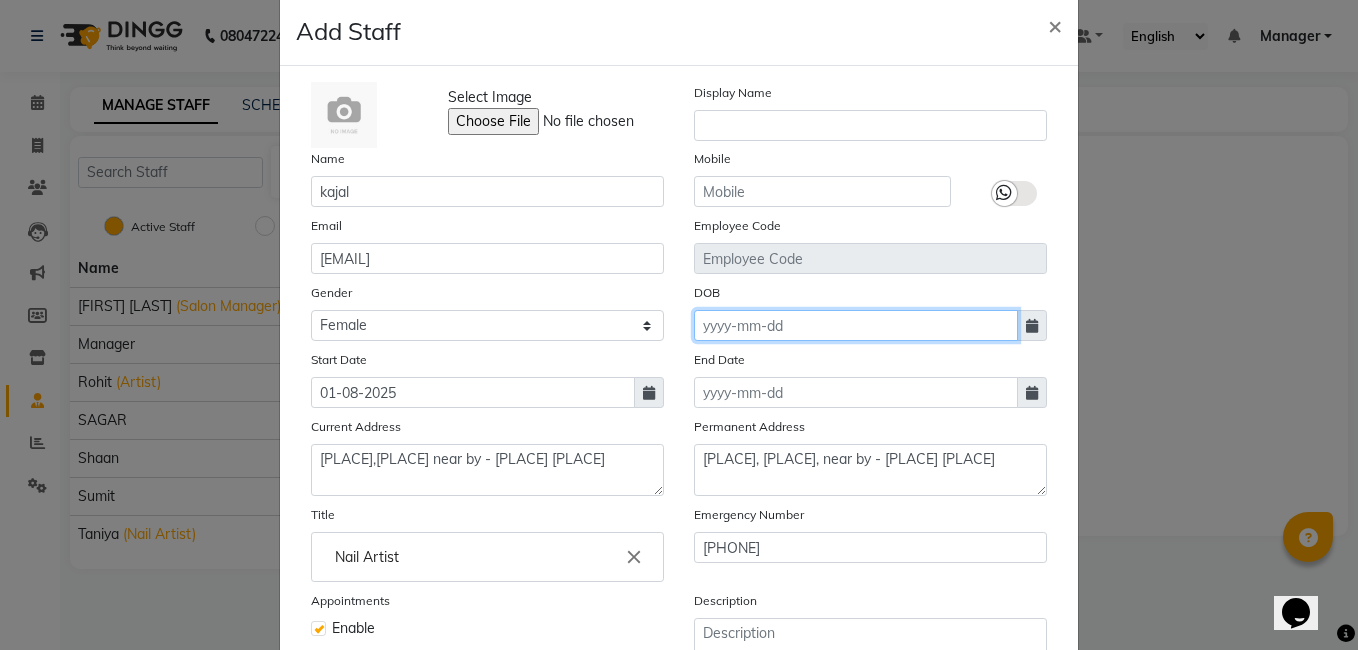 click 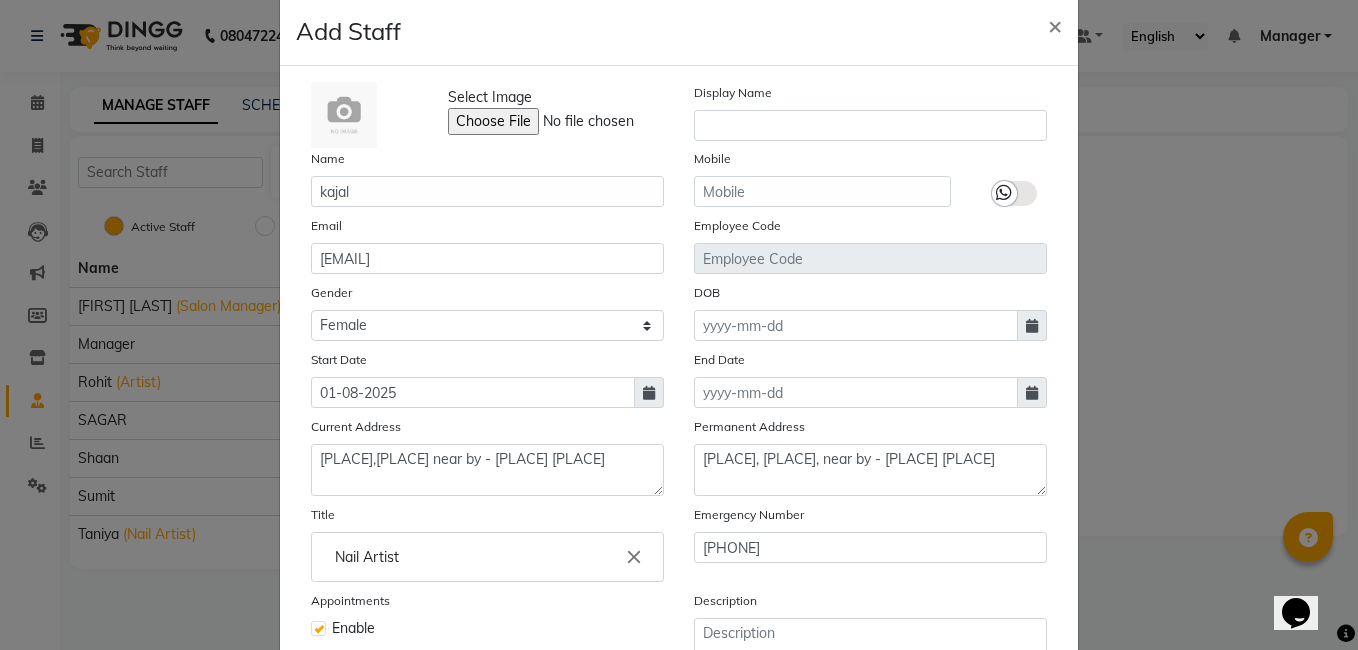select on "8" 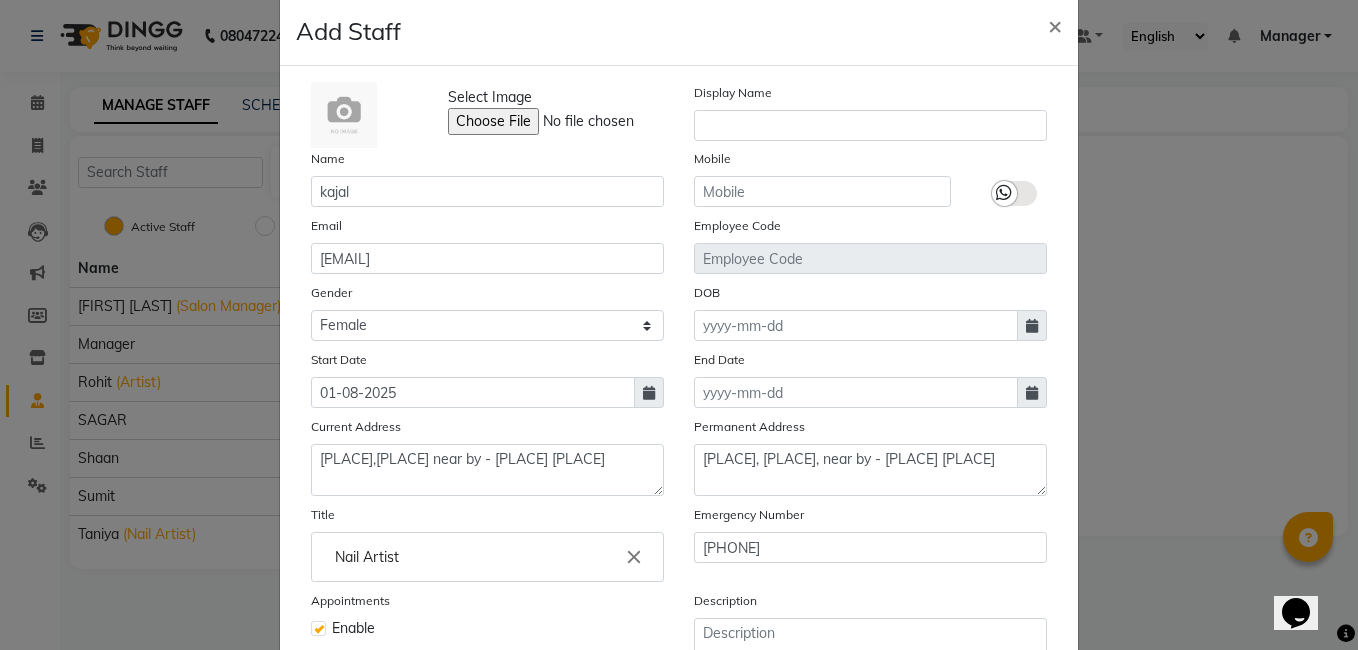 select on "2025" 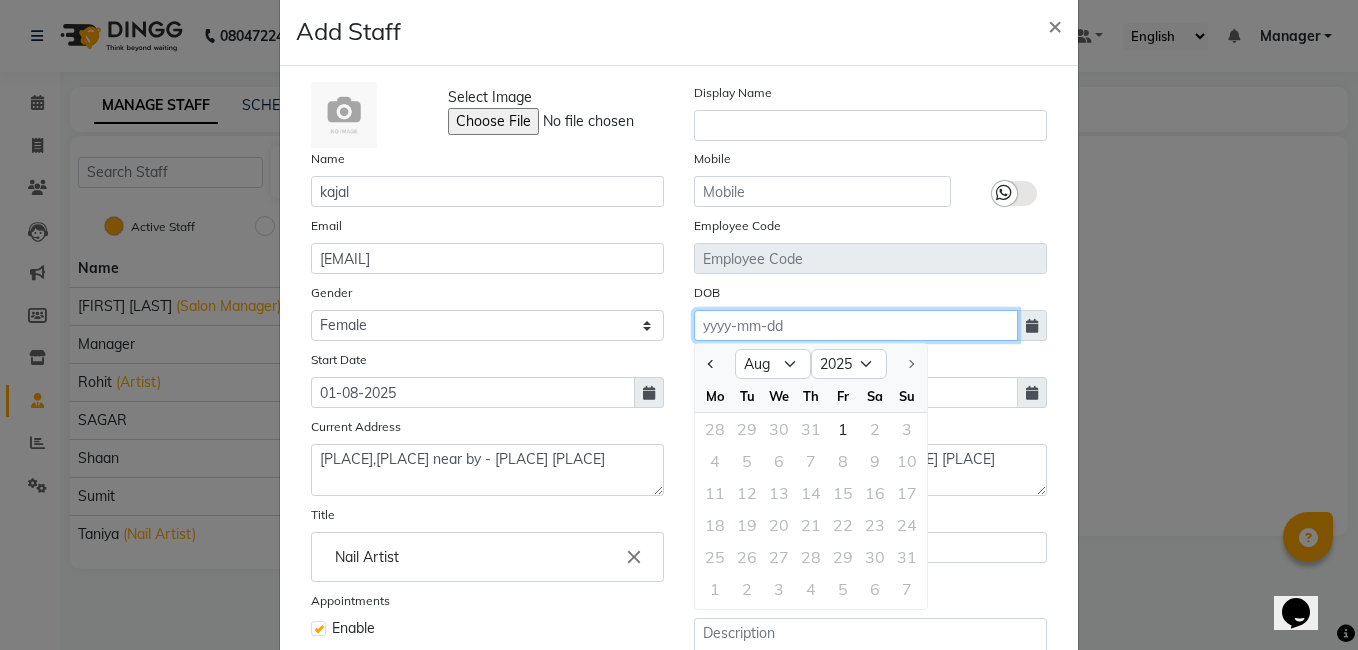 click 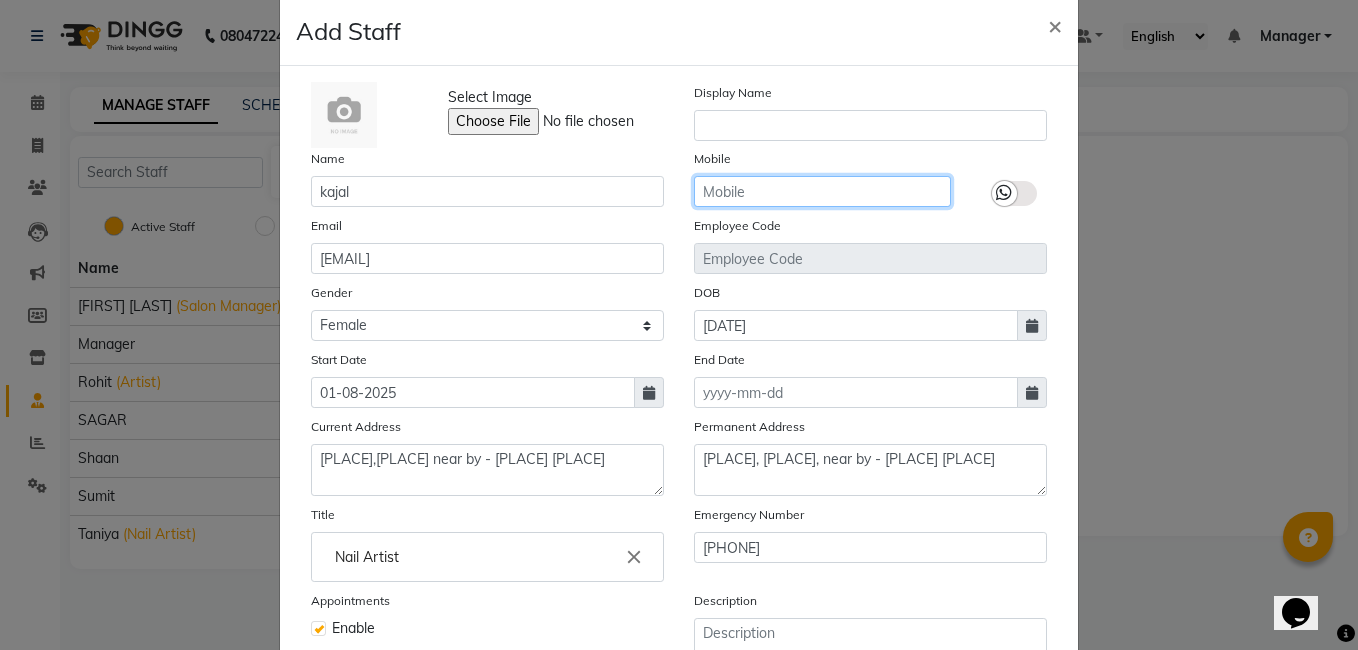 type on "[DATE]" 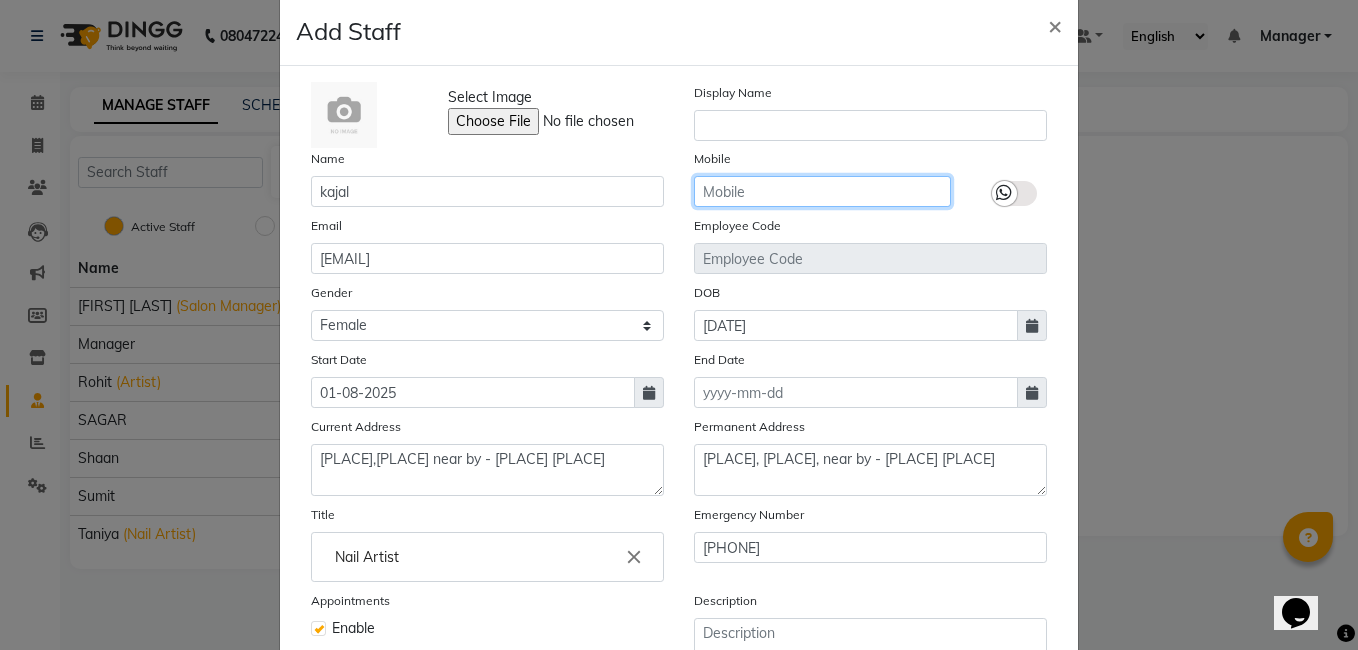 click 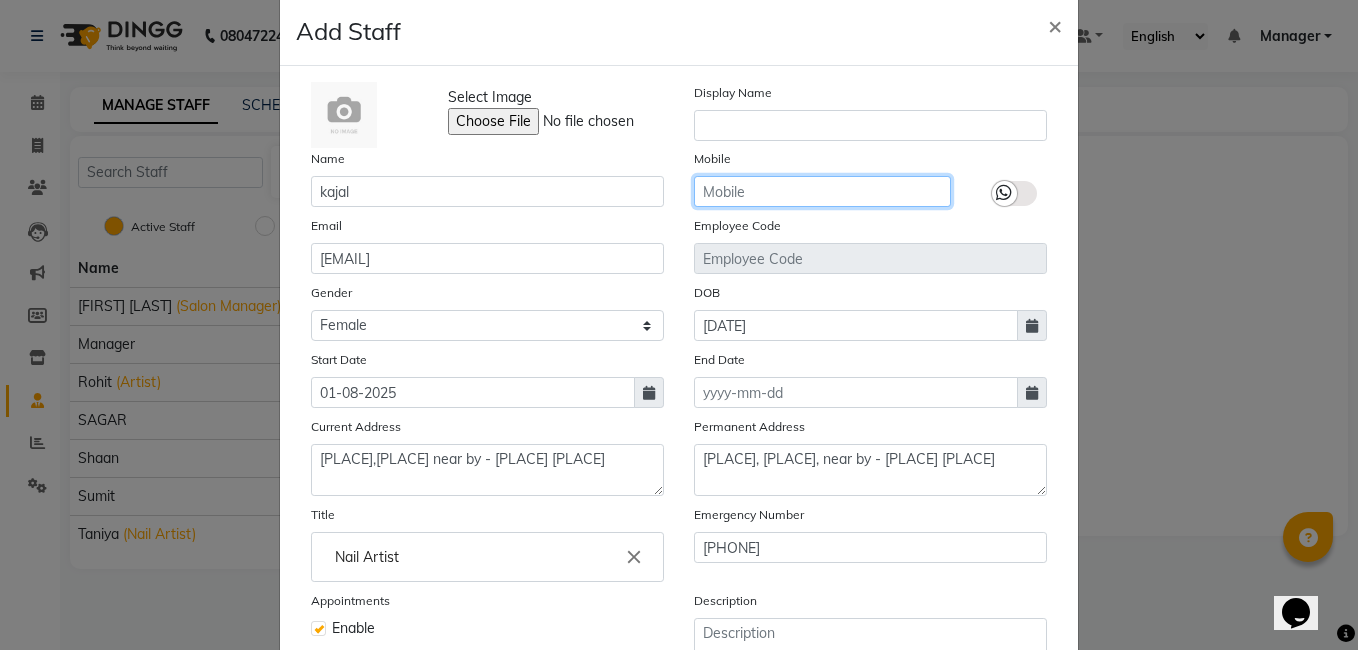 click 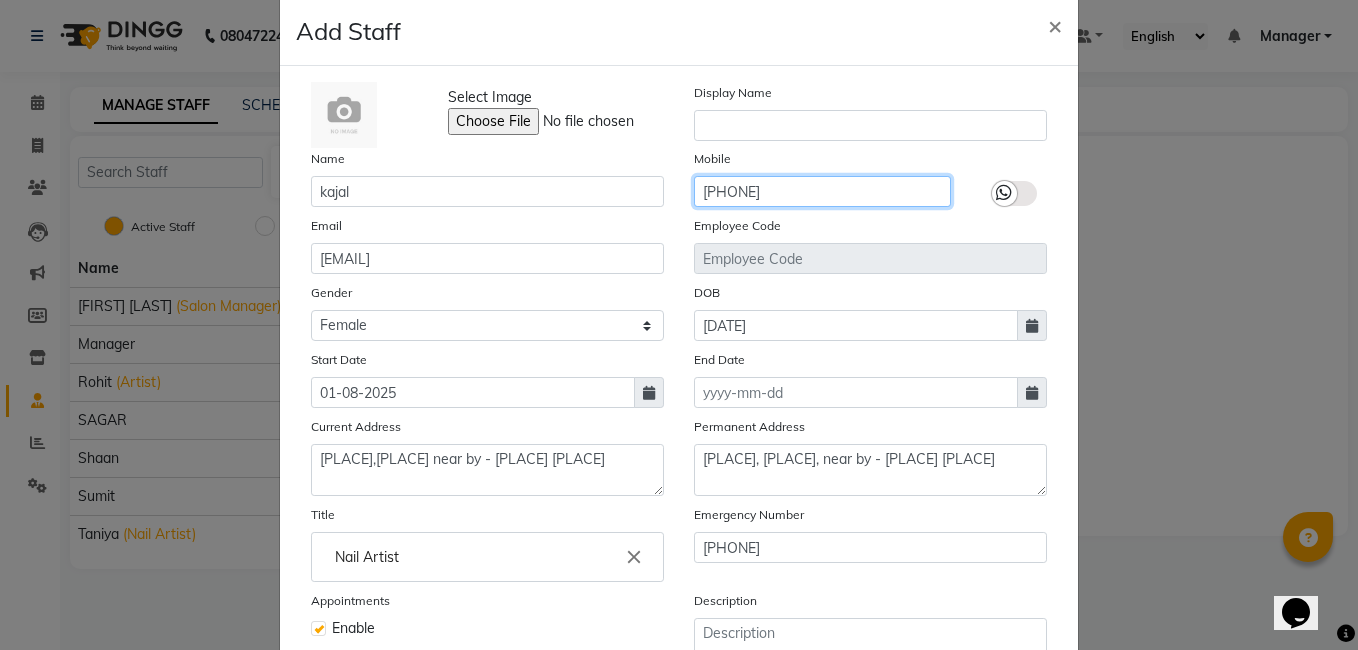 type on "[PHONE]" 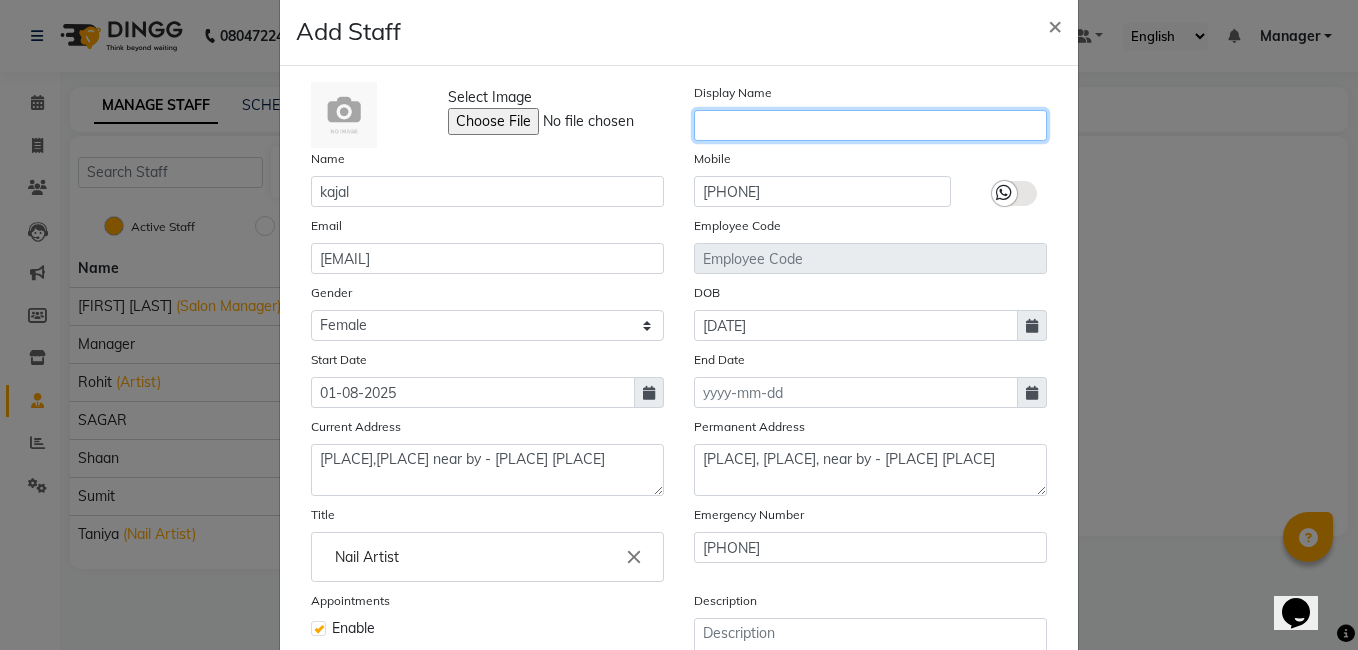 click 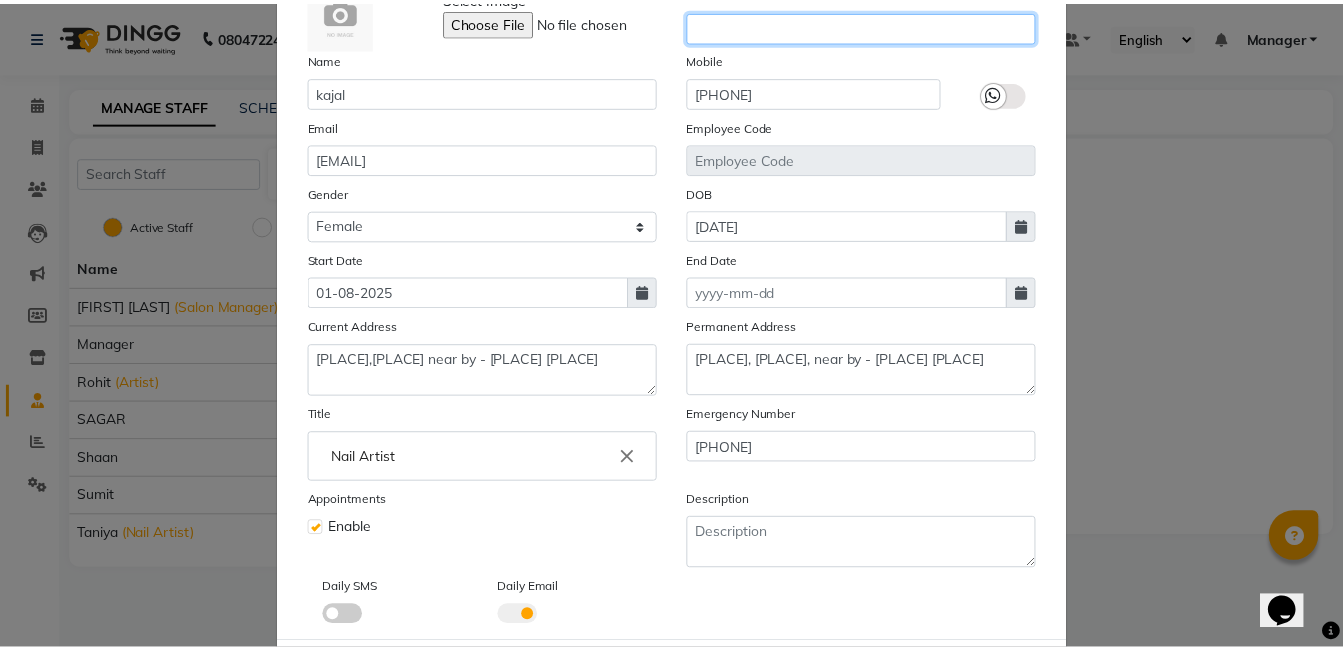 scroll, scrollTop: 232, scrollLeft: 0, axis: vertical 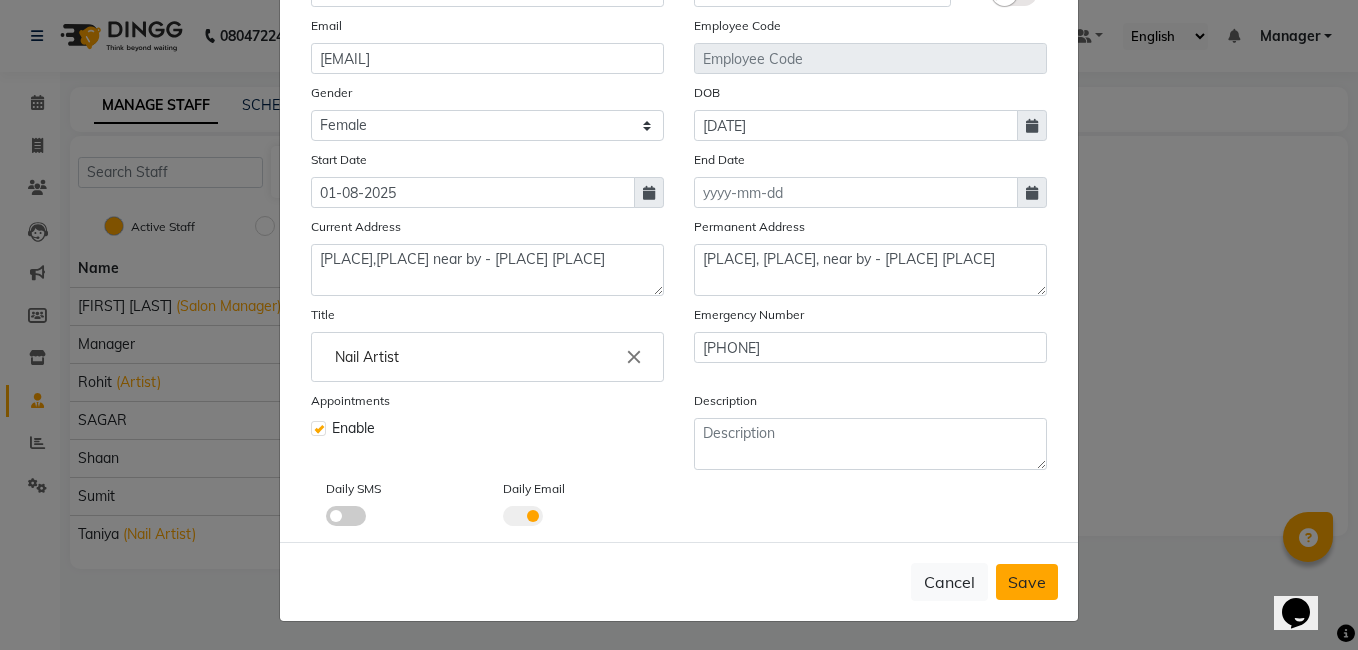 click on "Save" at bounding box center [1027, 582] 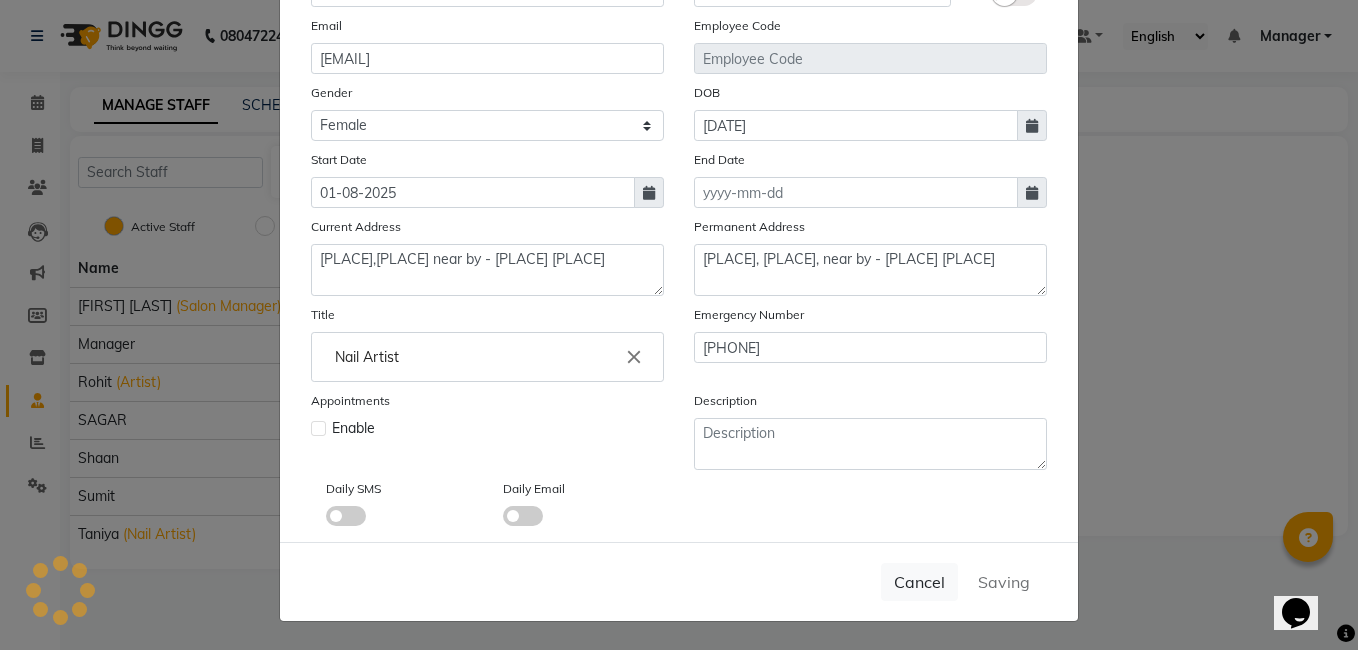 type 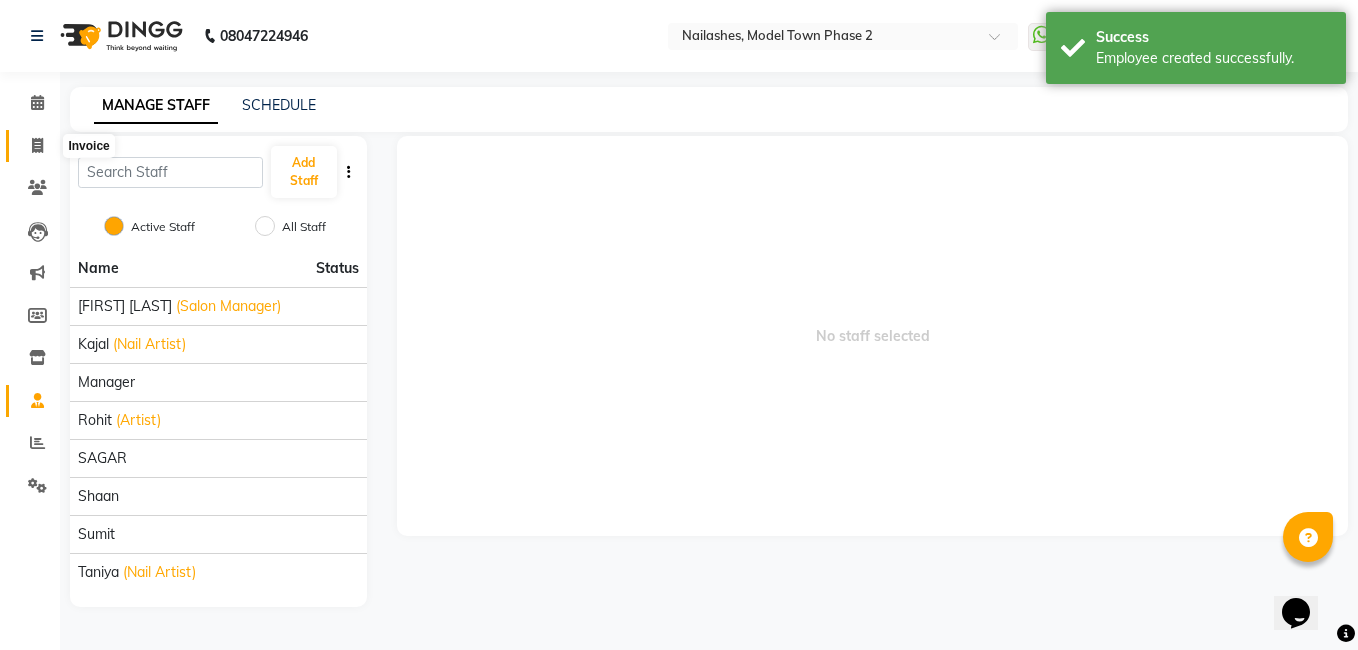click 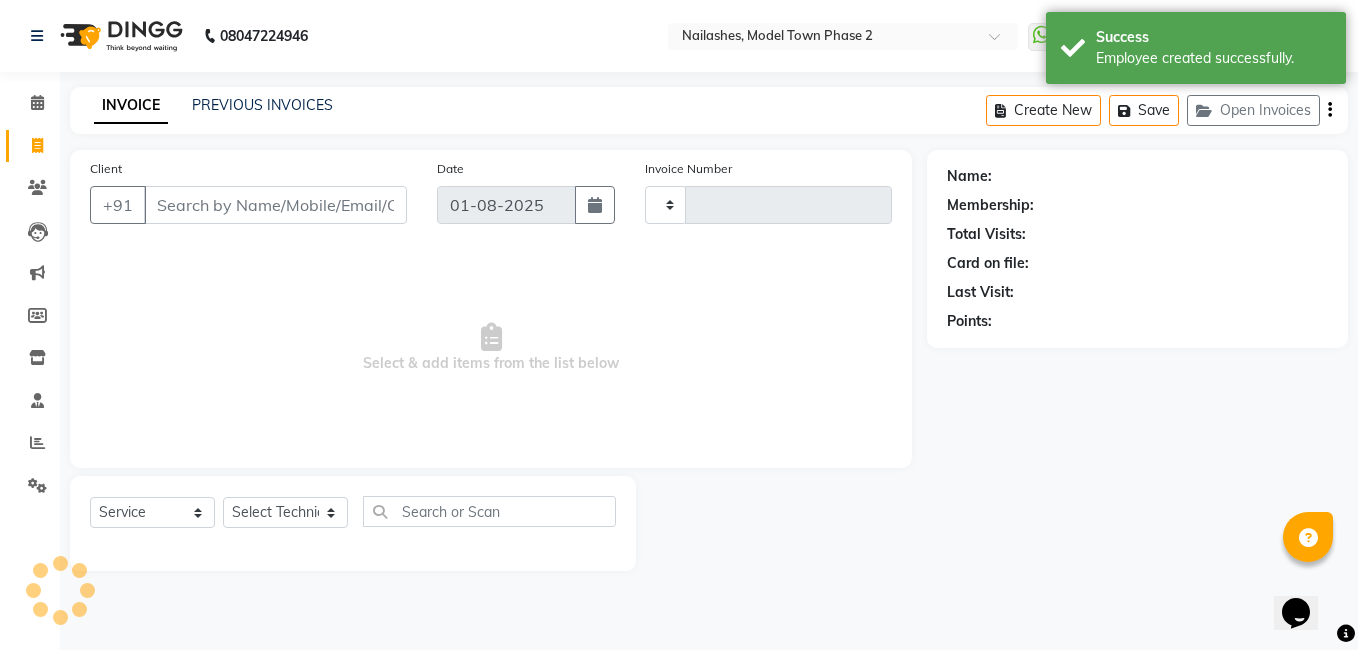 type on "1064" 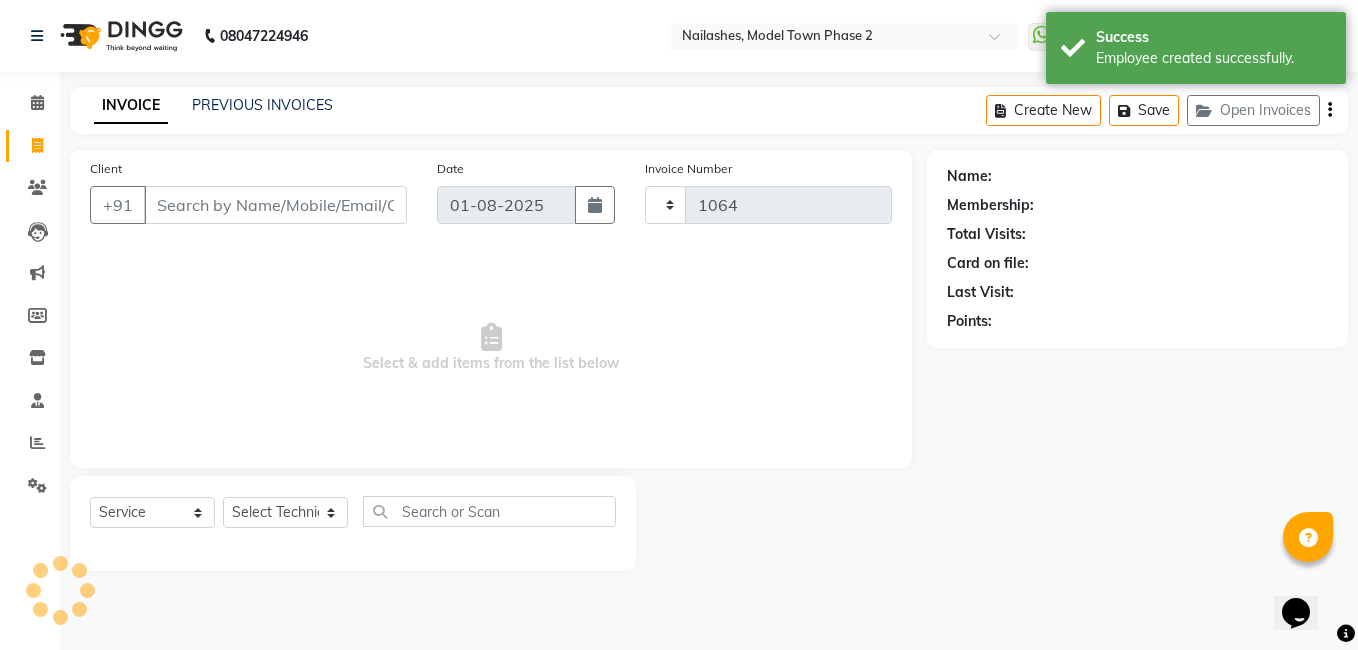select on "3840" 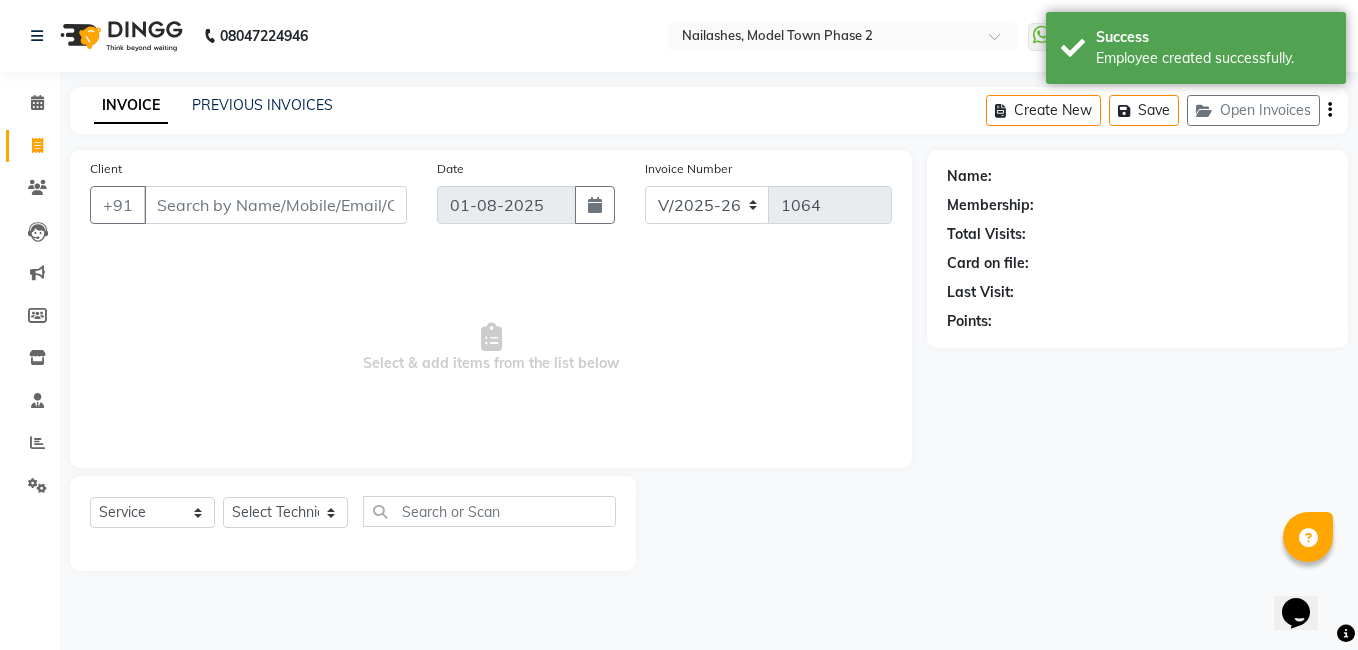 click on "Client" at bounding box center [275, 205] 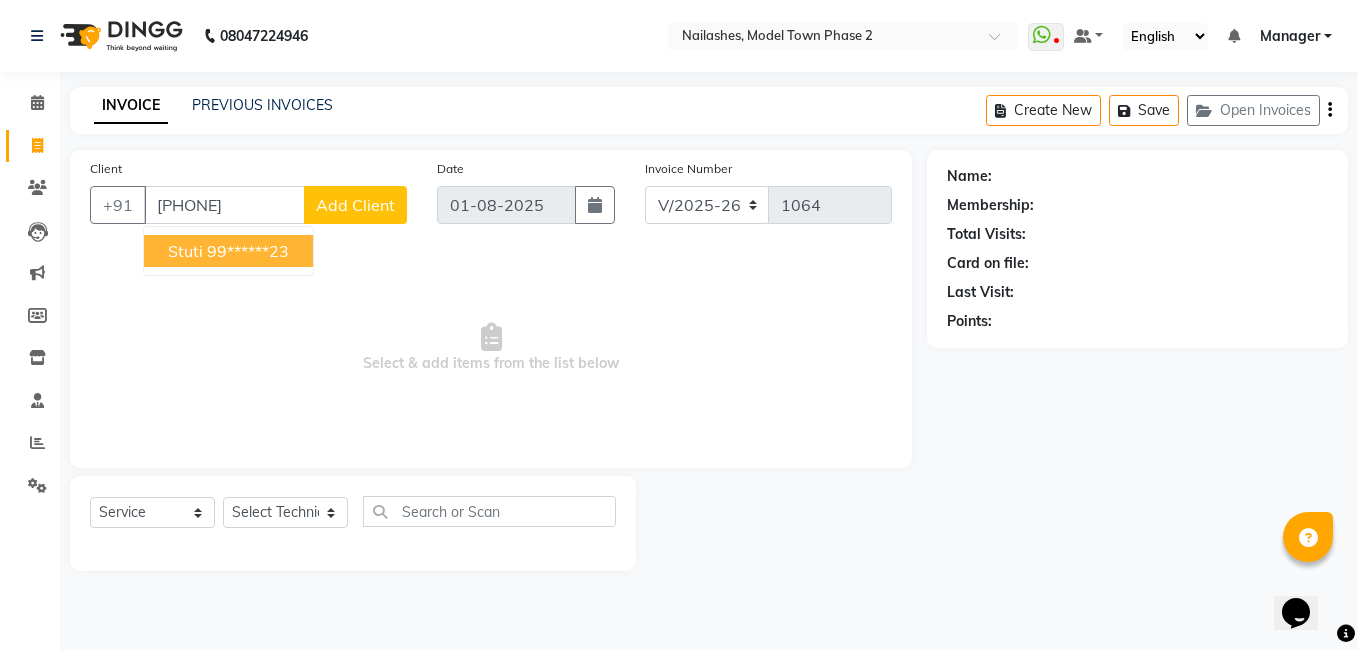 drag, startPoint x: 219, startPoint y: 267, endPoint x: 219, endPoint y: 246, distance: 21 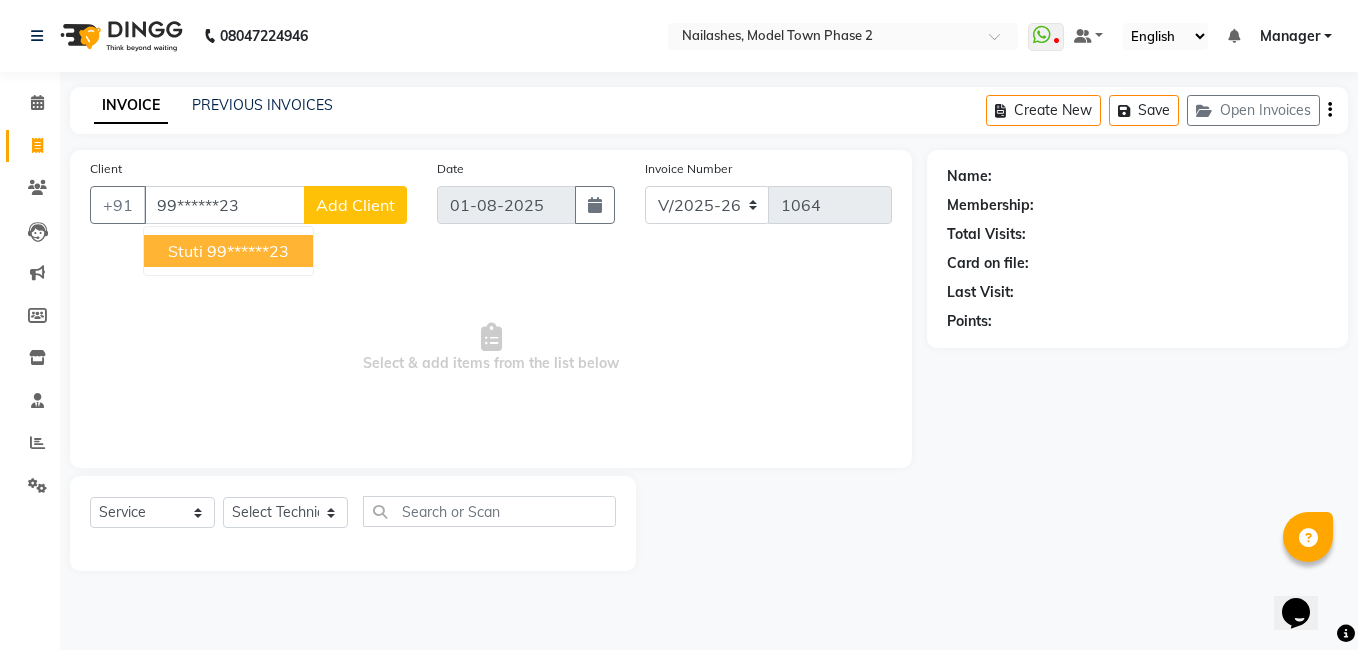type on "99******23" 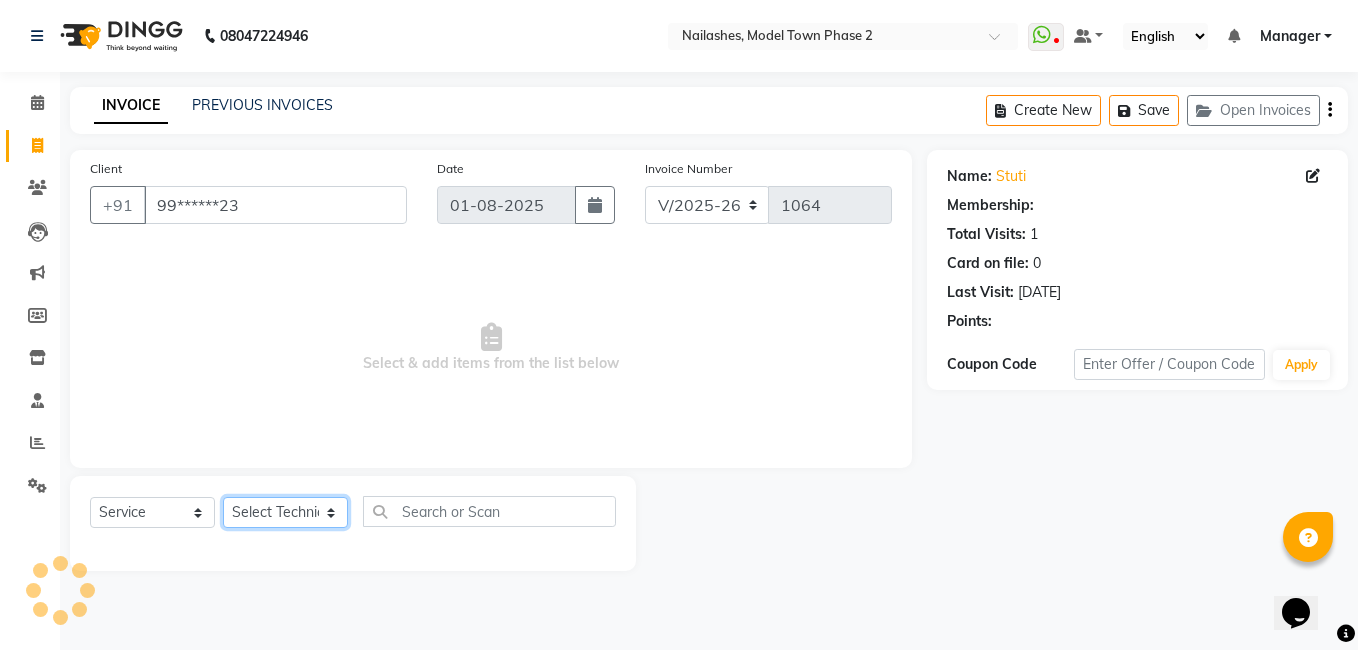 click on "Select Technician [FIRST] [LAST] Manager [FIRST] [LAST] [FIRST] [FIRST] [FIRST] [FIRST]" 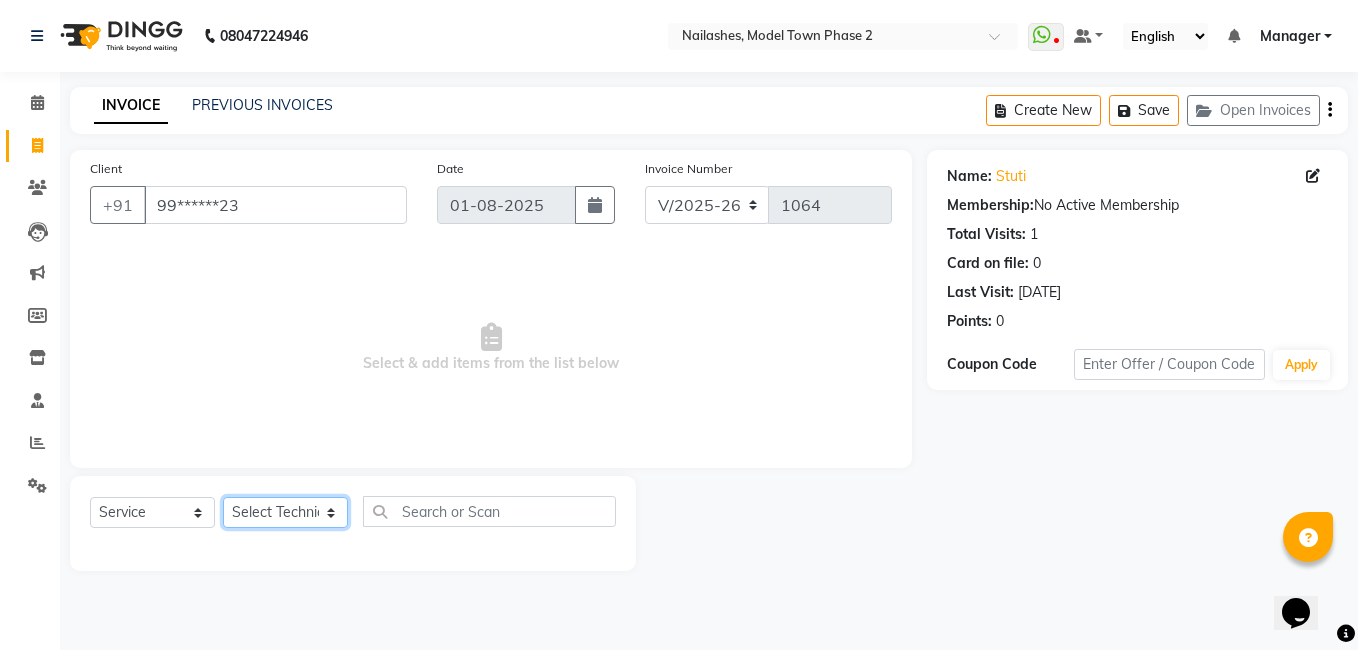 select on "[PHONE]" 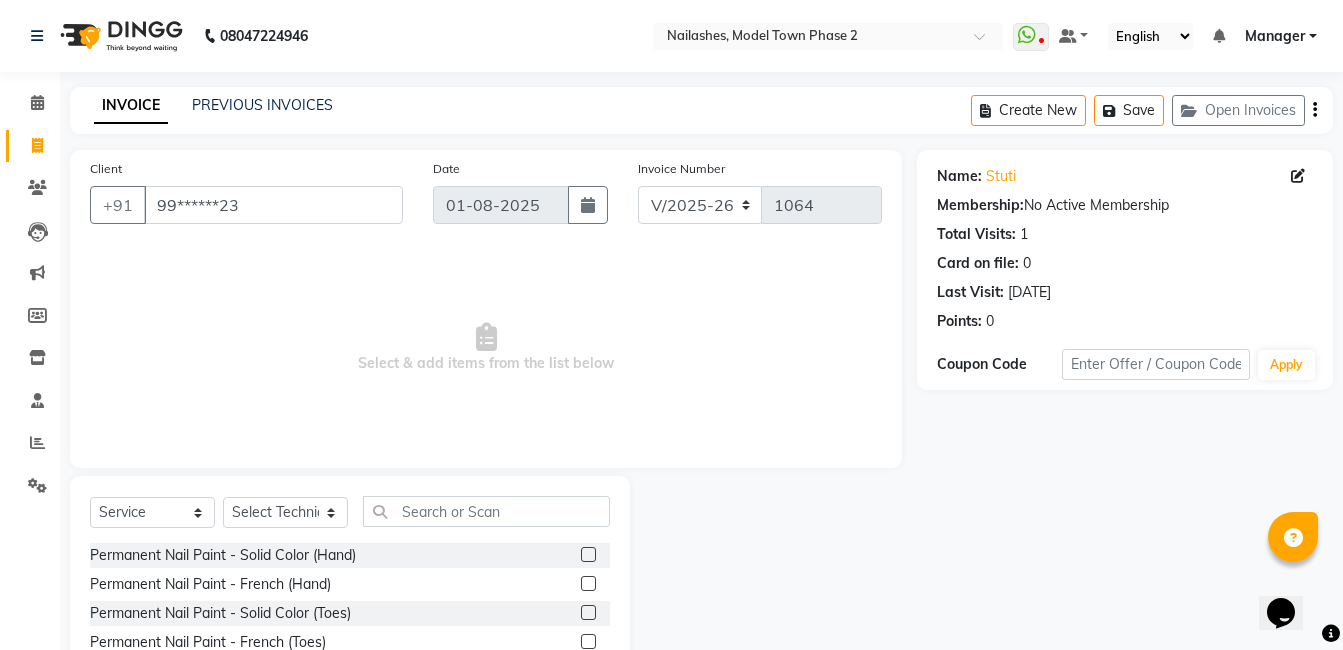 drag, startPoint x: 308, startPoint y: 330, endPoint x: 340, endPoint y: 352, distance: 38.832977 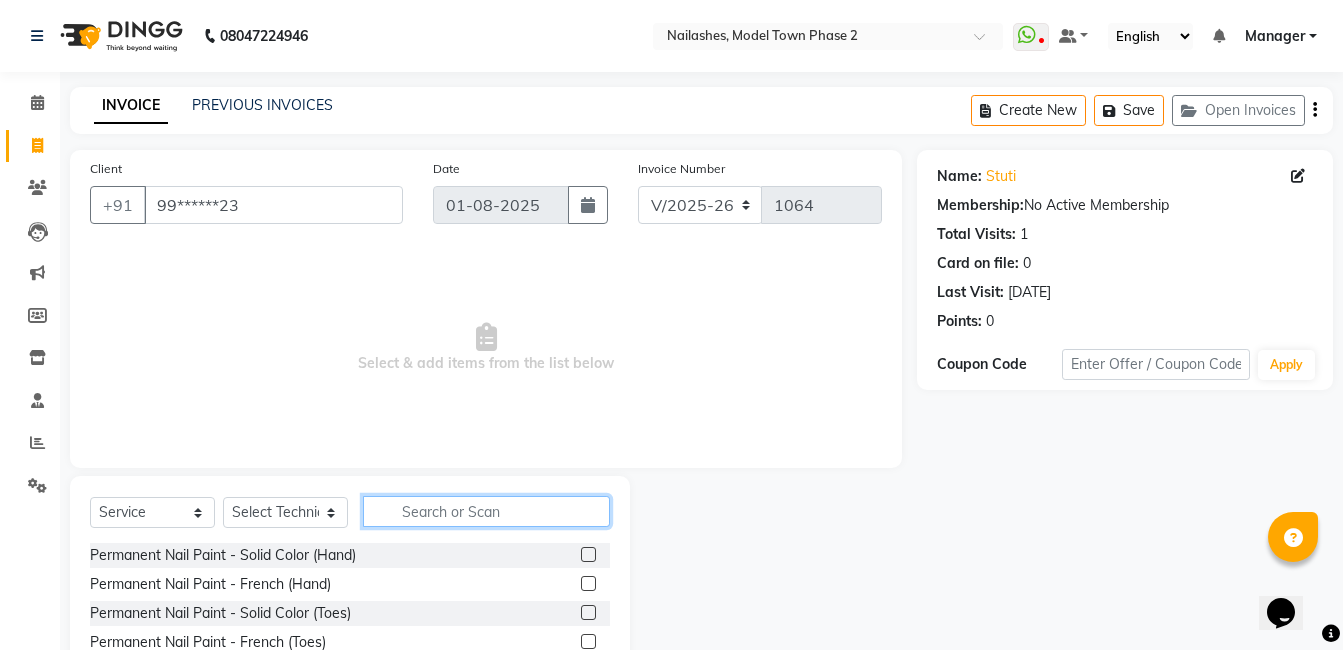 click 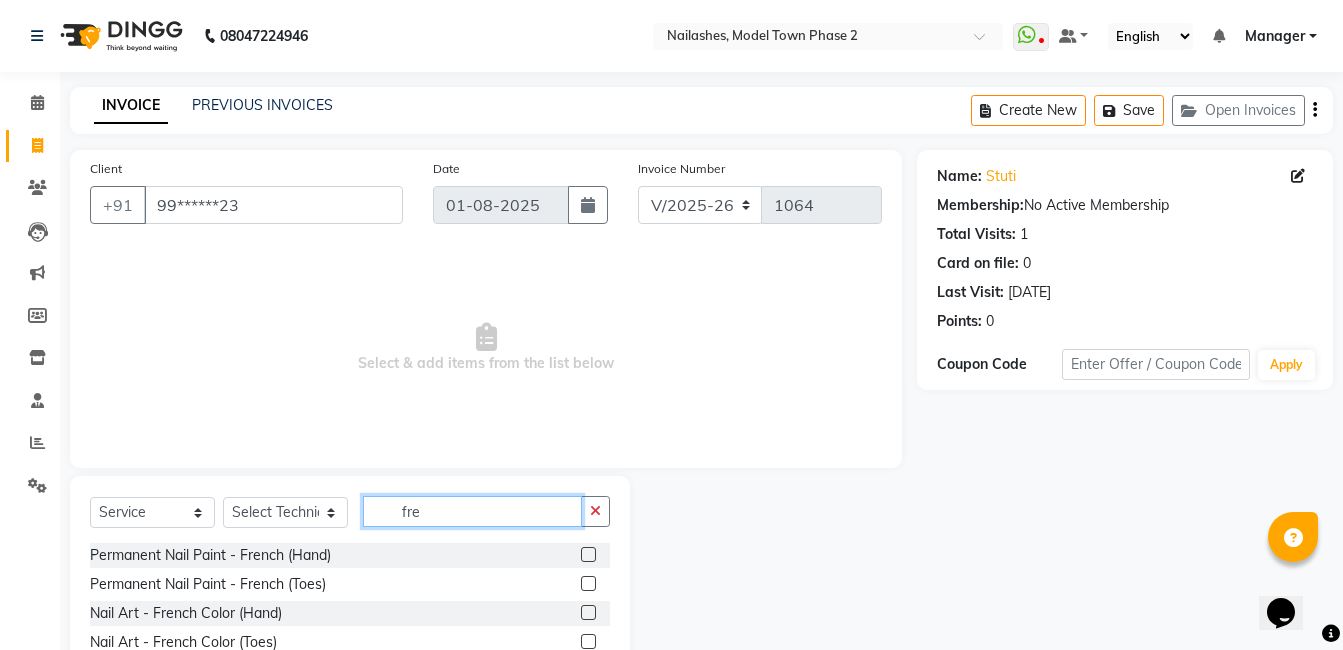 type on "fre" 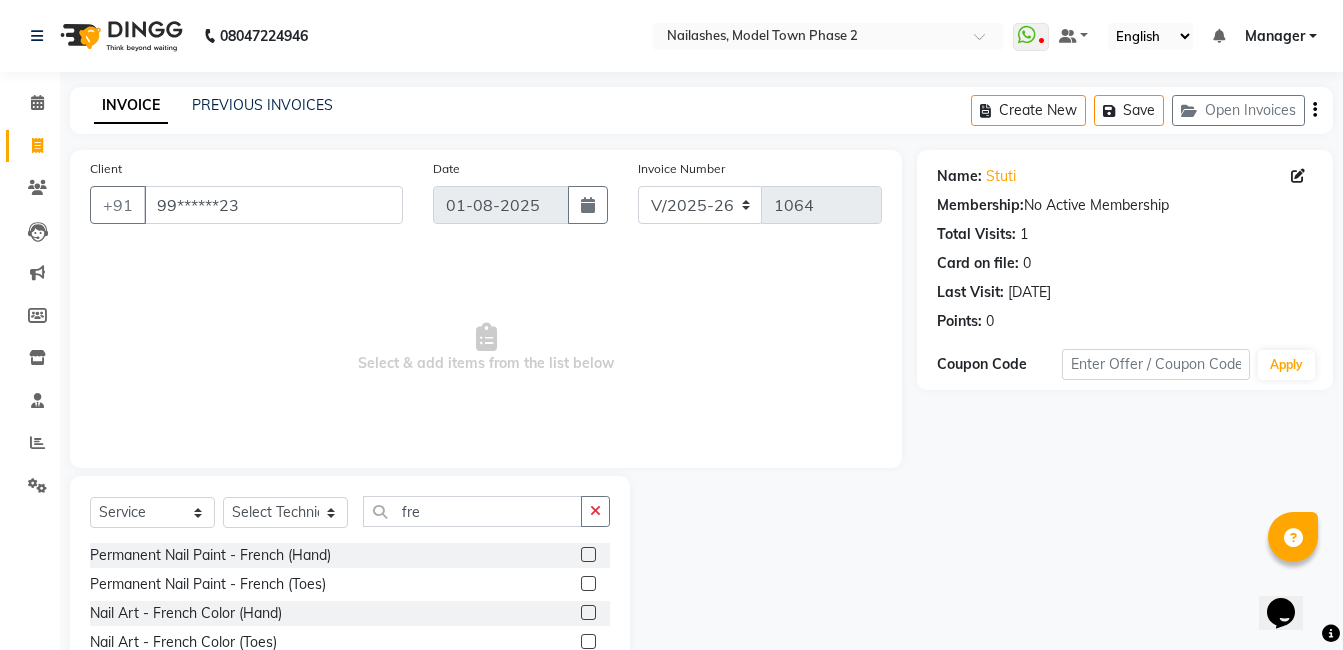 click 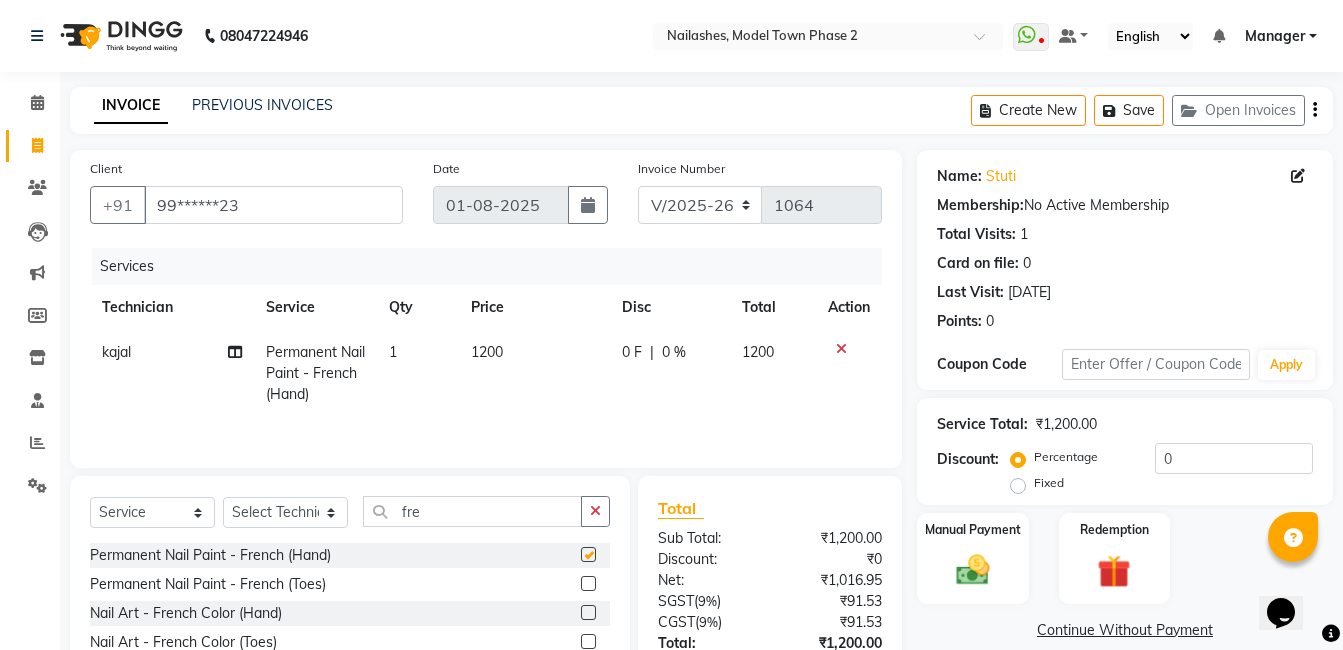 checkbox on "false" 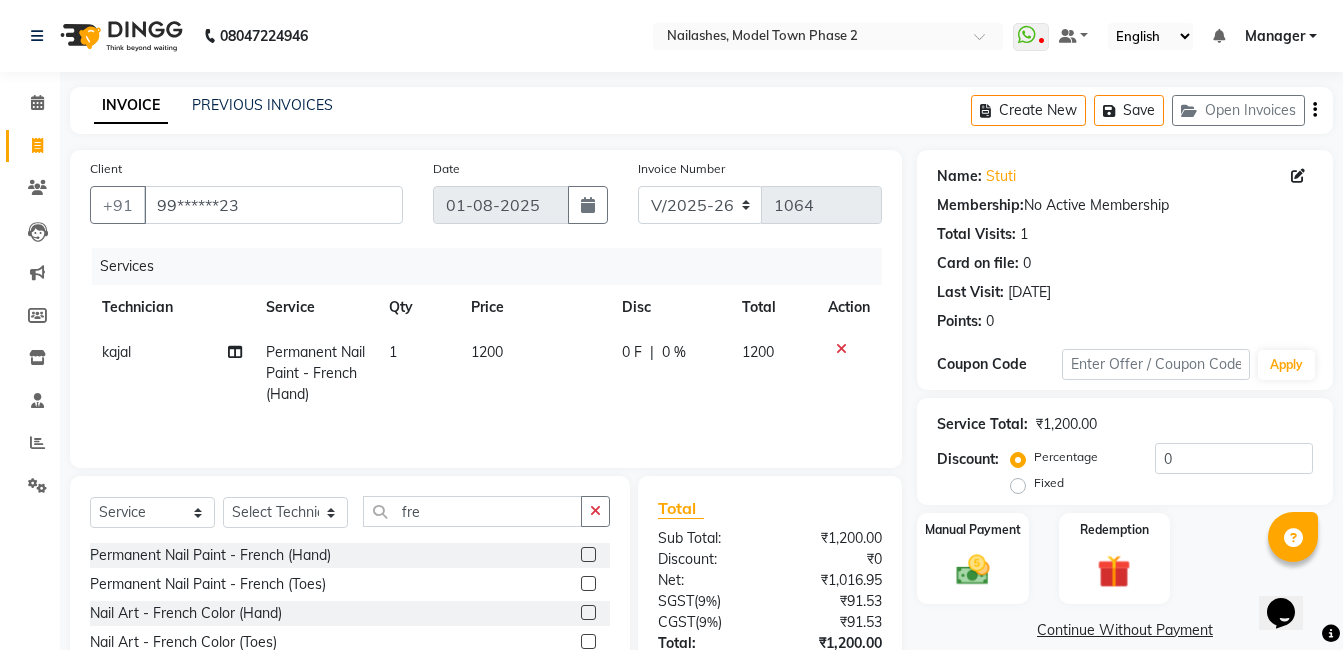 click on "1200" 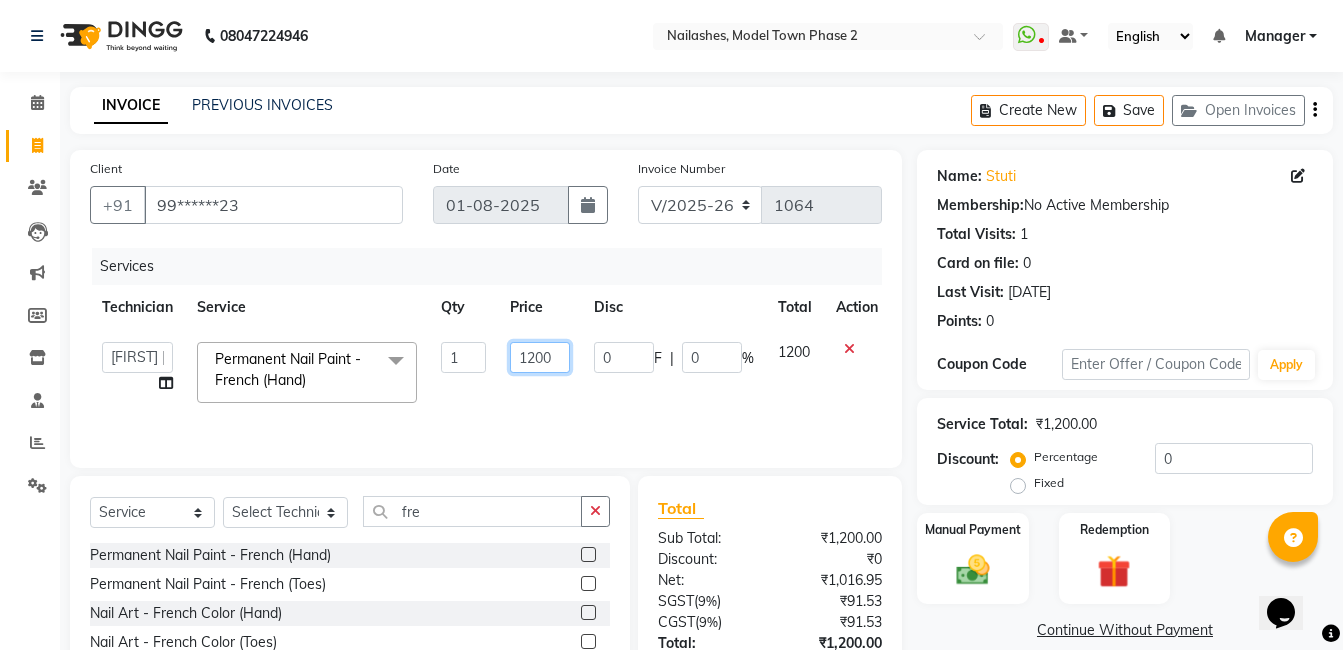 click on "1200" 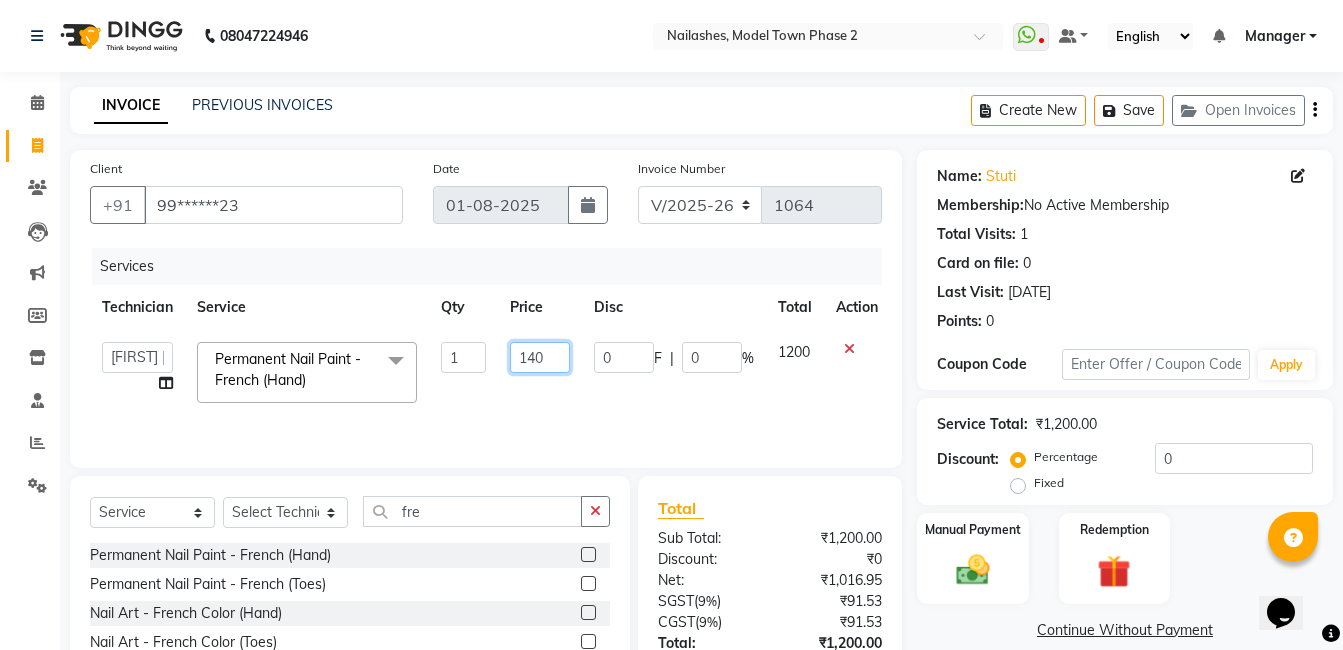type on "1400" 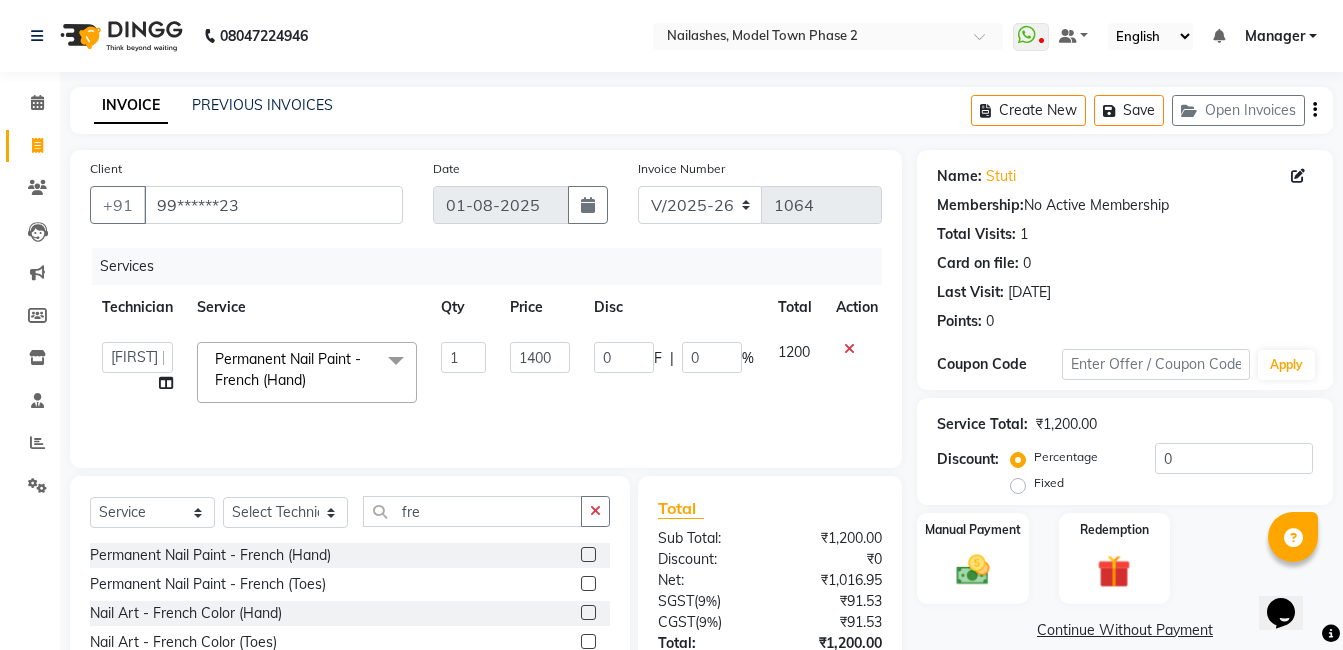 click on "1400" 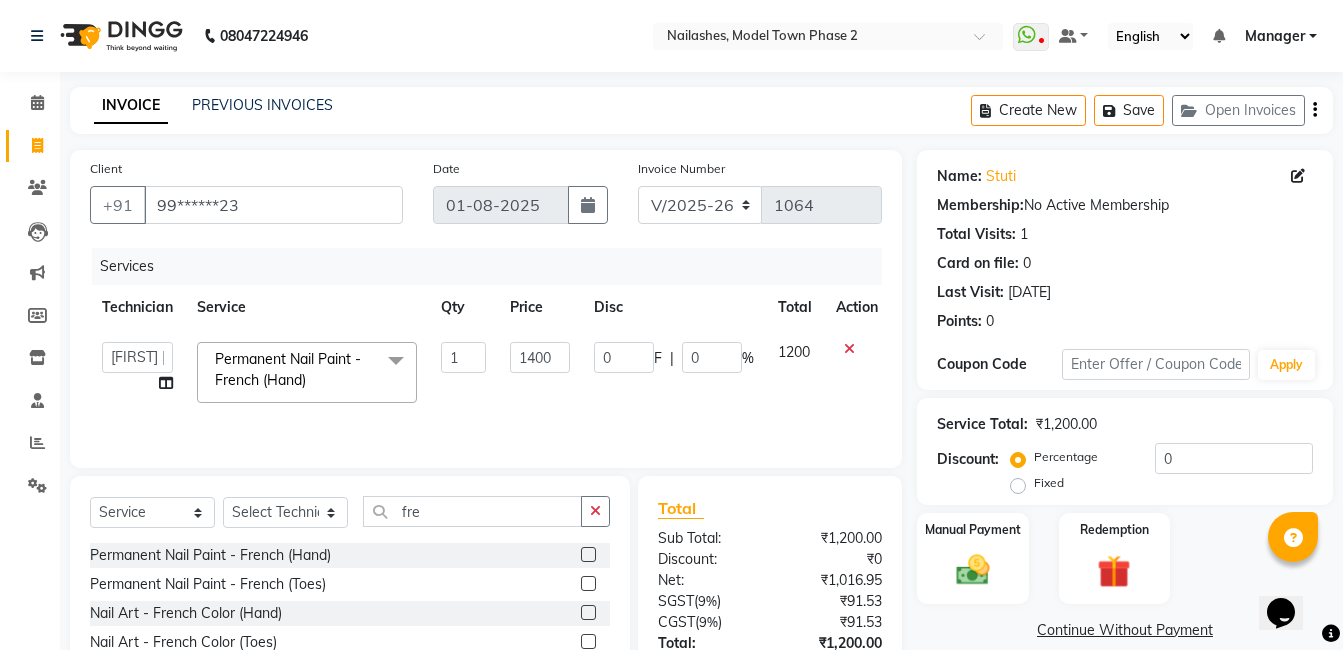 select on "[PHONE]" 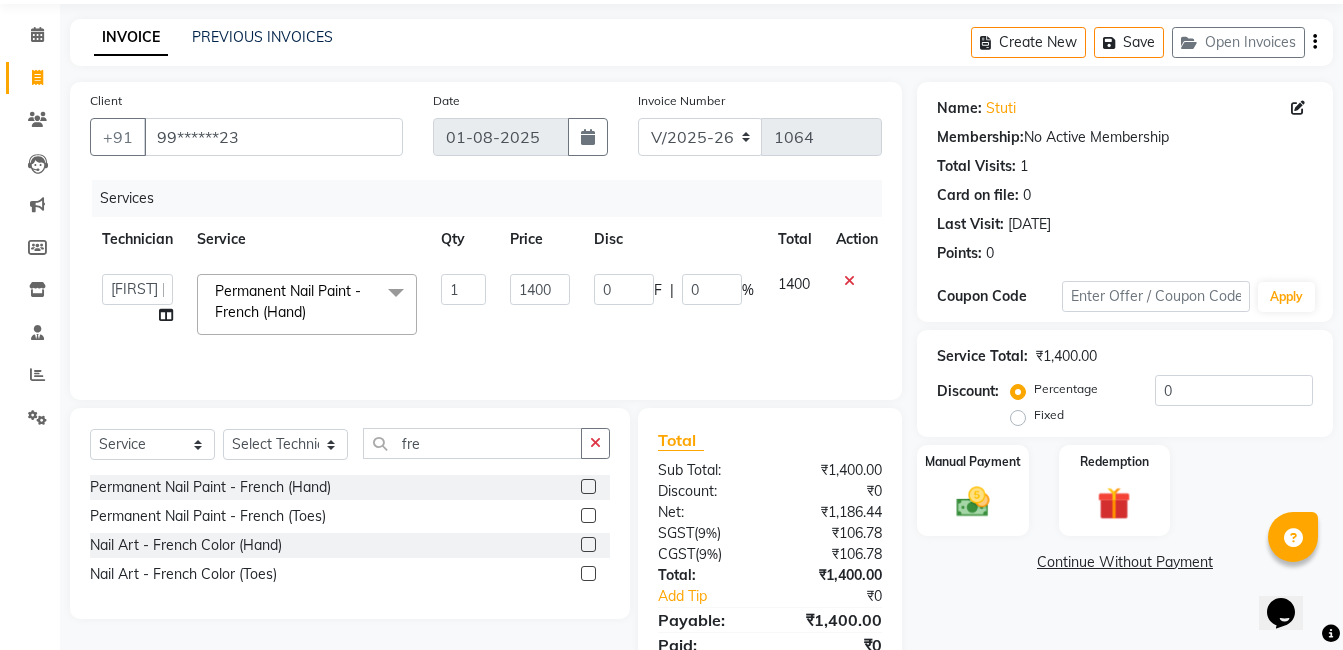 scroll, scrollTop: 100, scrollLeft: 0, axis: vertical 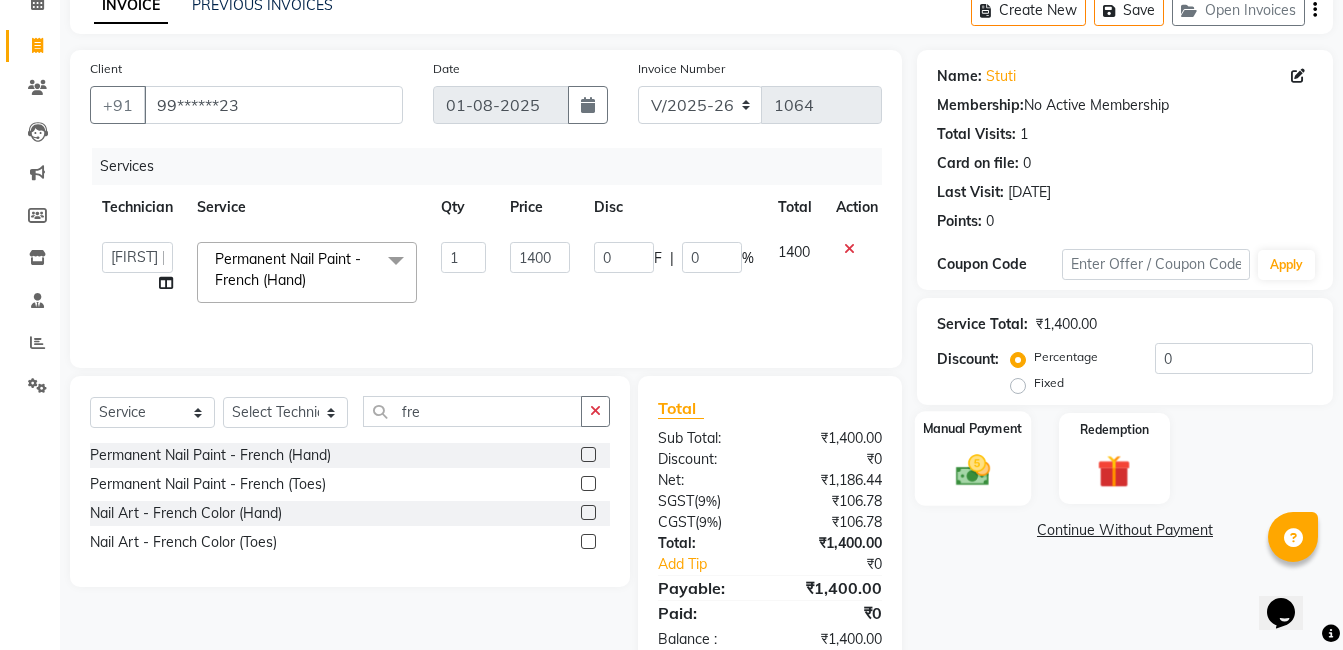 click 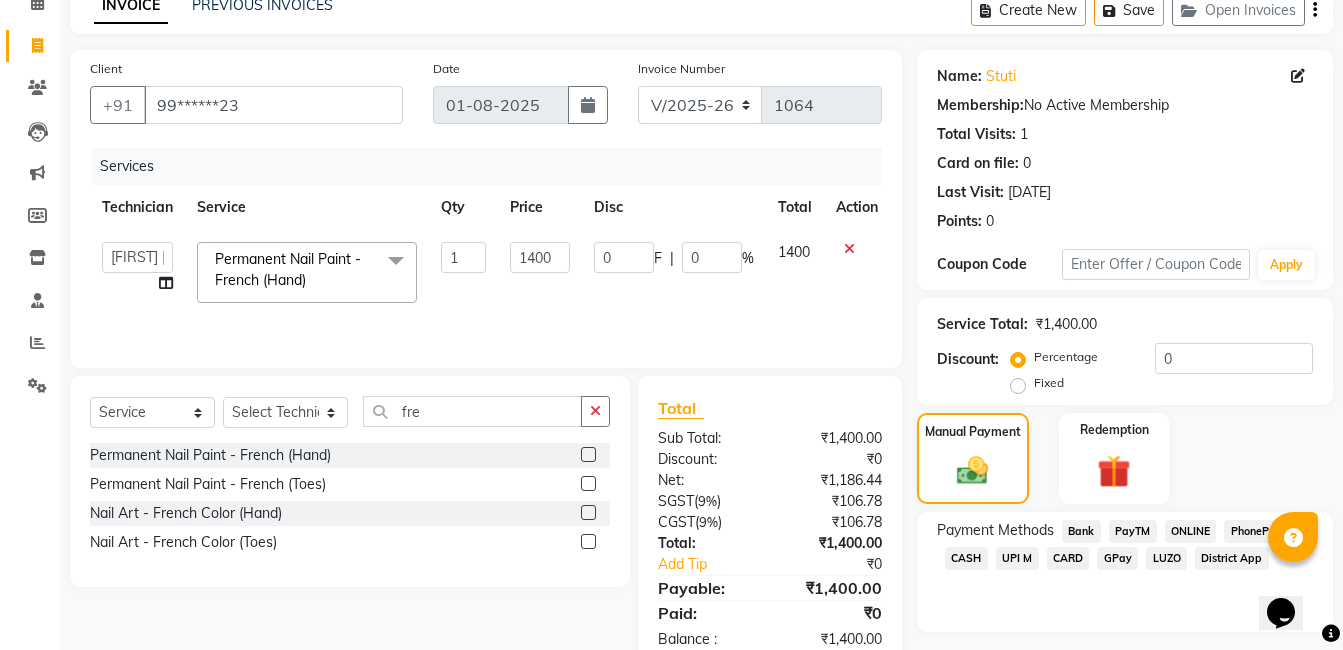 click on "CASH" 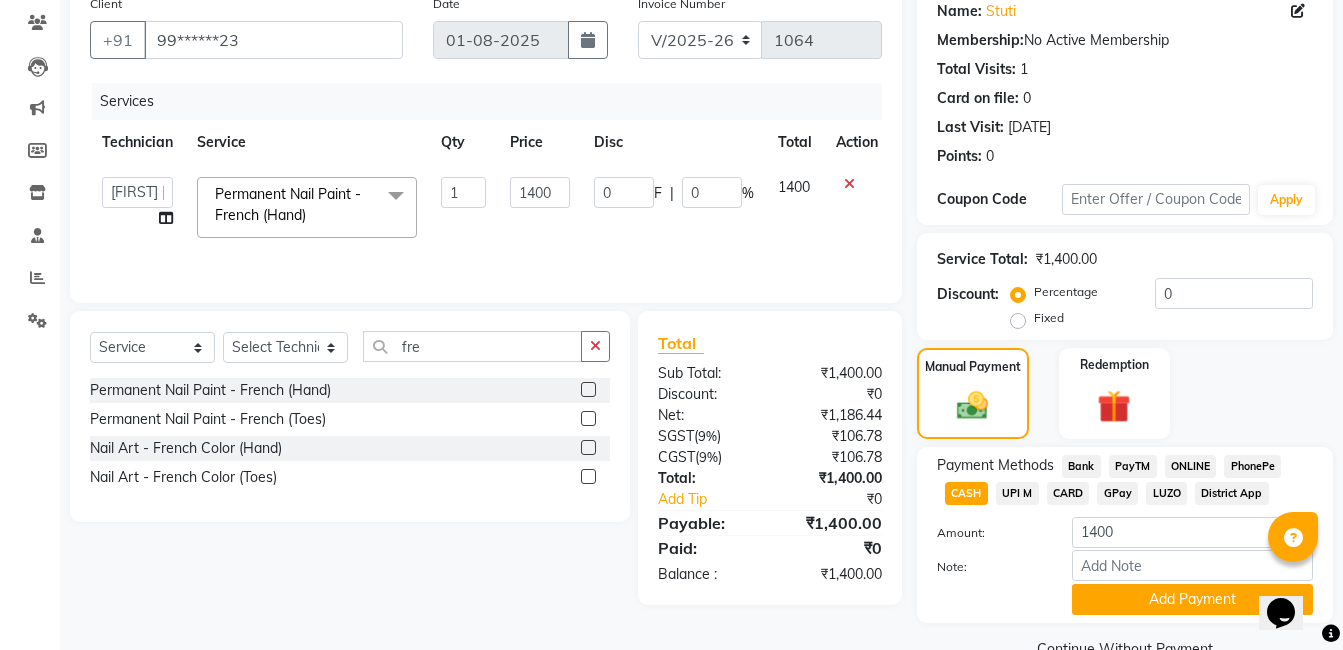 scroll, scrollTop: 209, scrollLeft: 0, axis: vertical 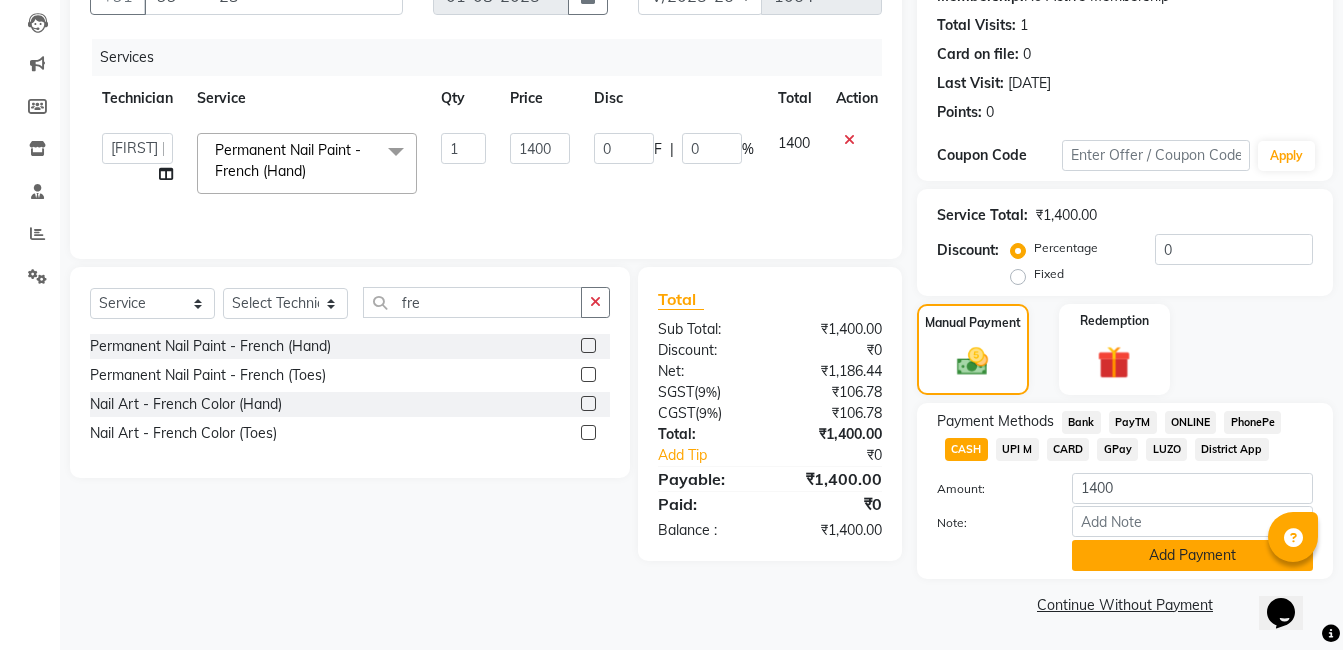 click on "Add Payment" 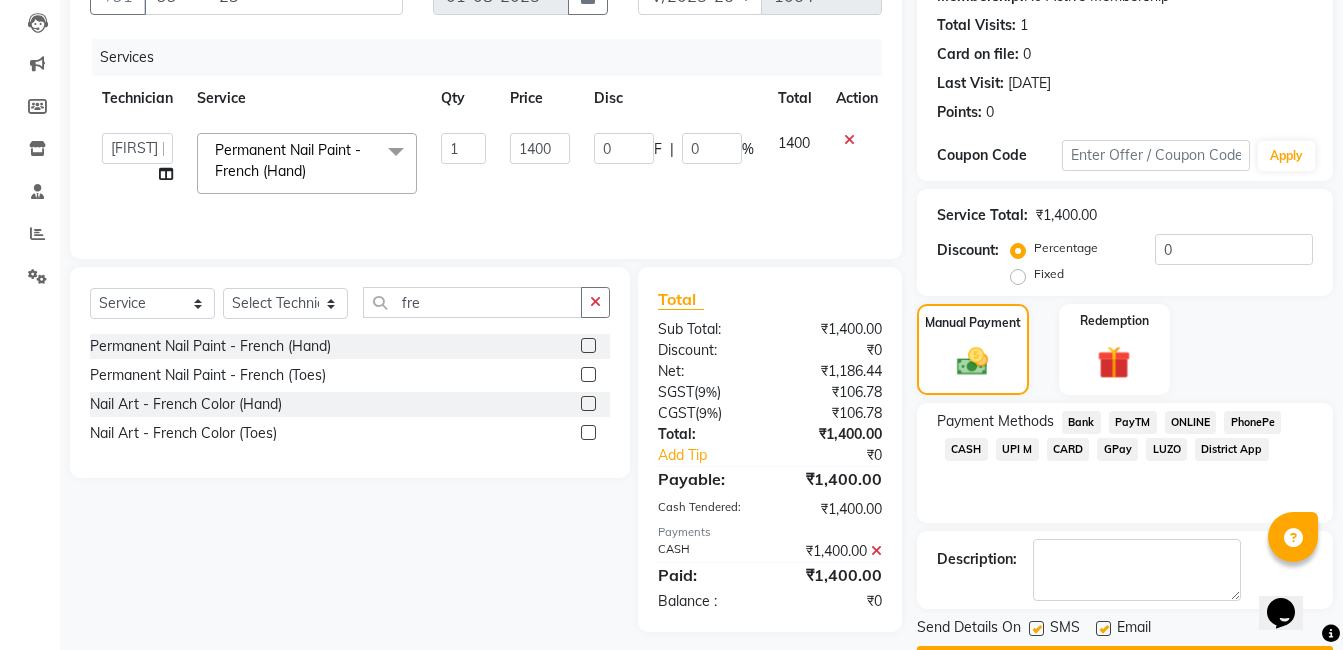 scroll, scrollTop: 266, scrollLeft: 0, axis: vertical 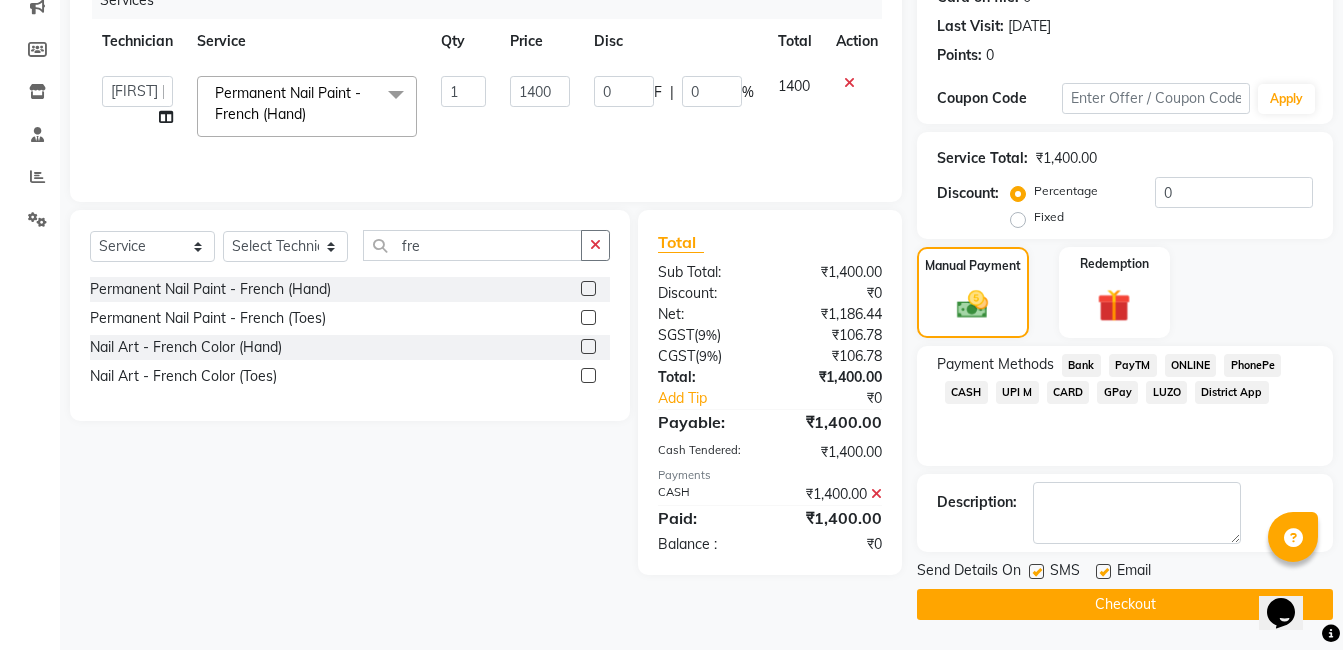 click on "Checkout" 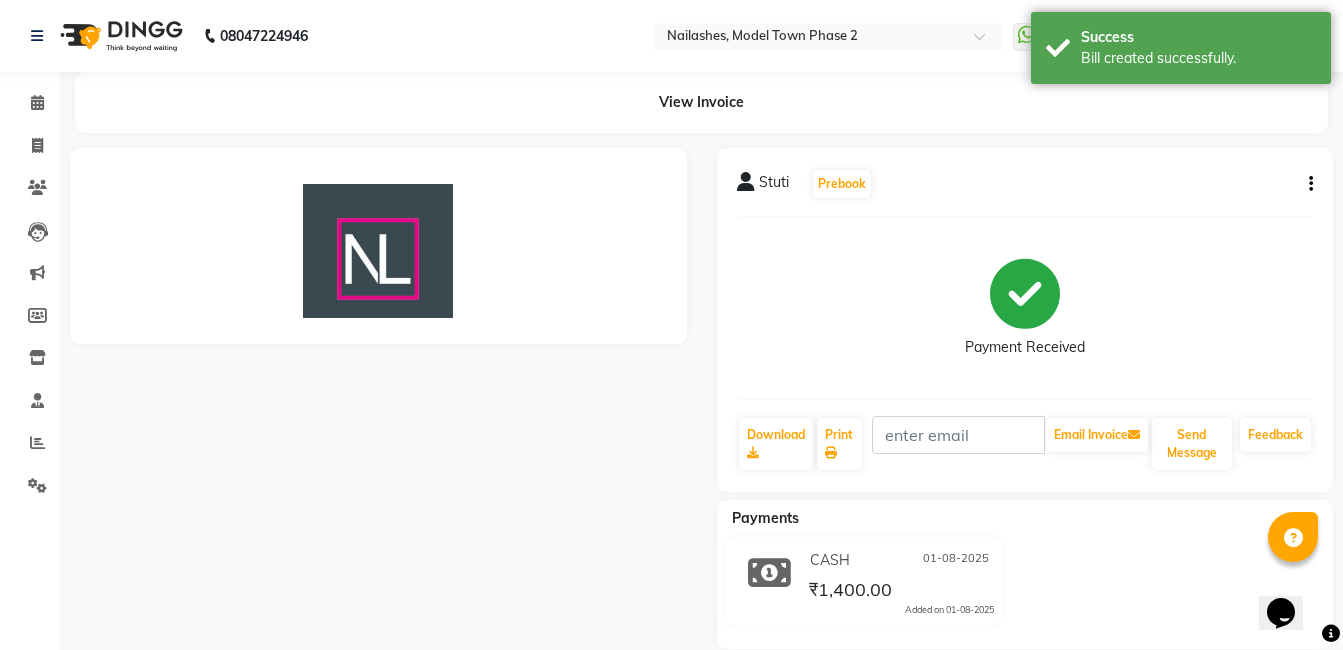 scroll, scrollTop: 0, scrollLeft: 0, axis: both 